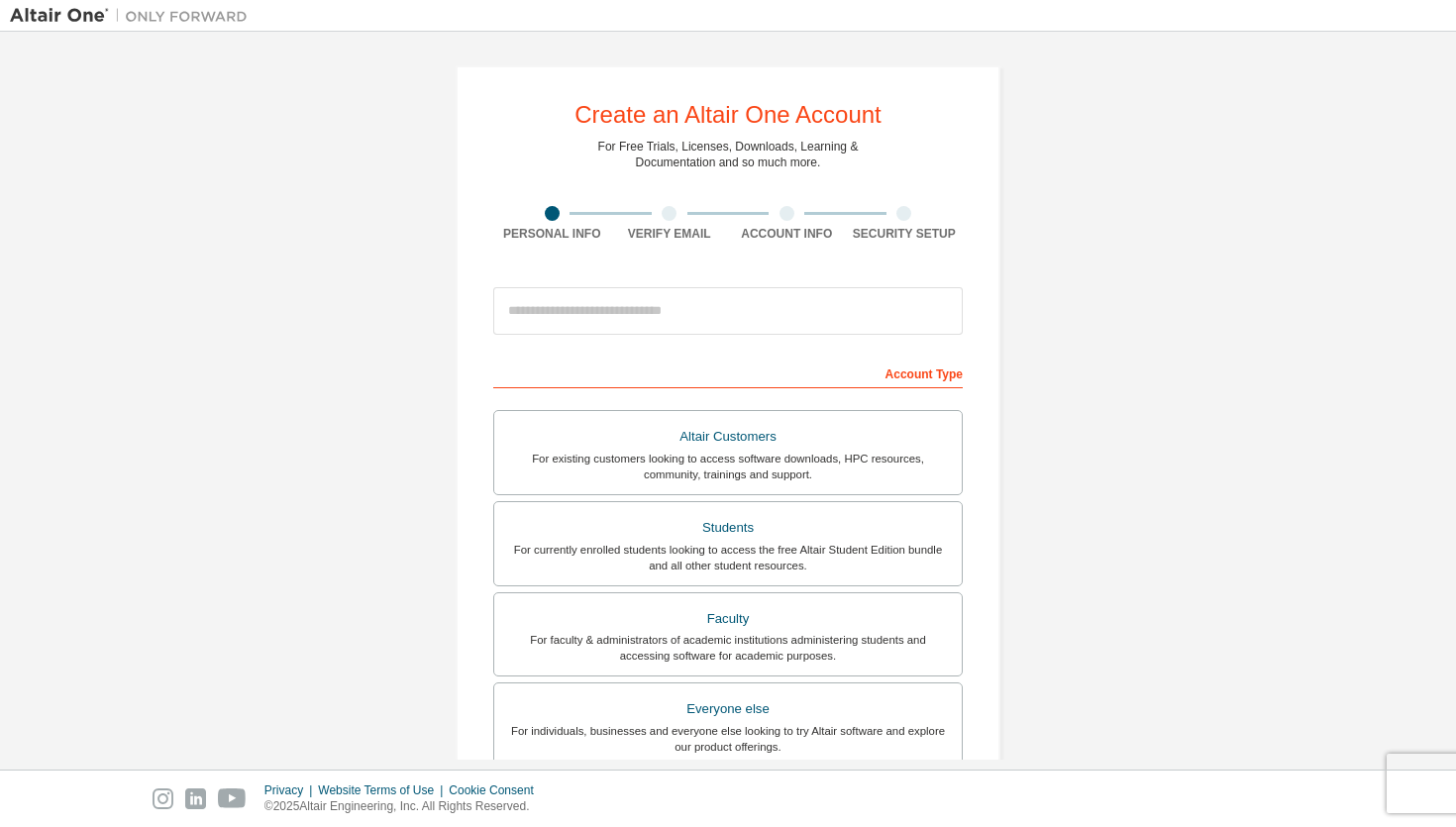 scroll, scrollTop: 0, scrollLeft: 0, axis: both 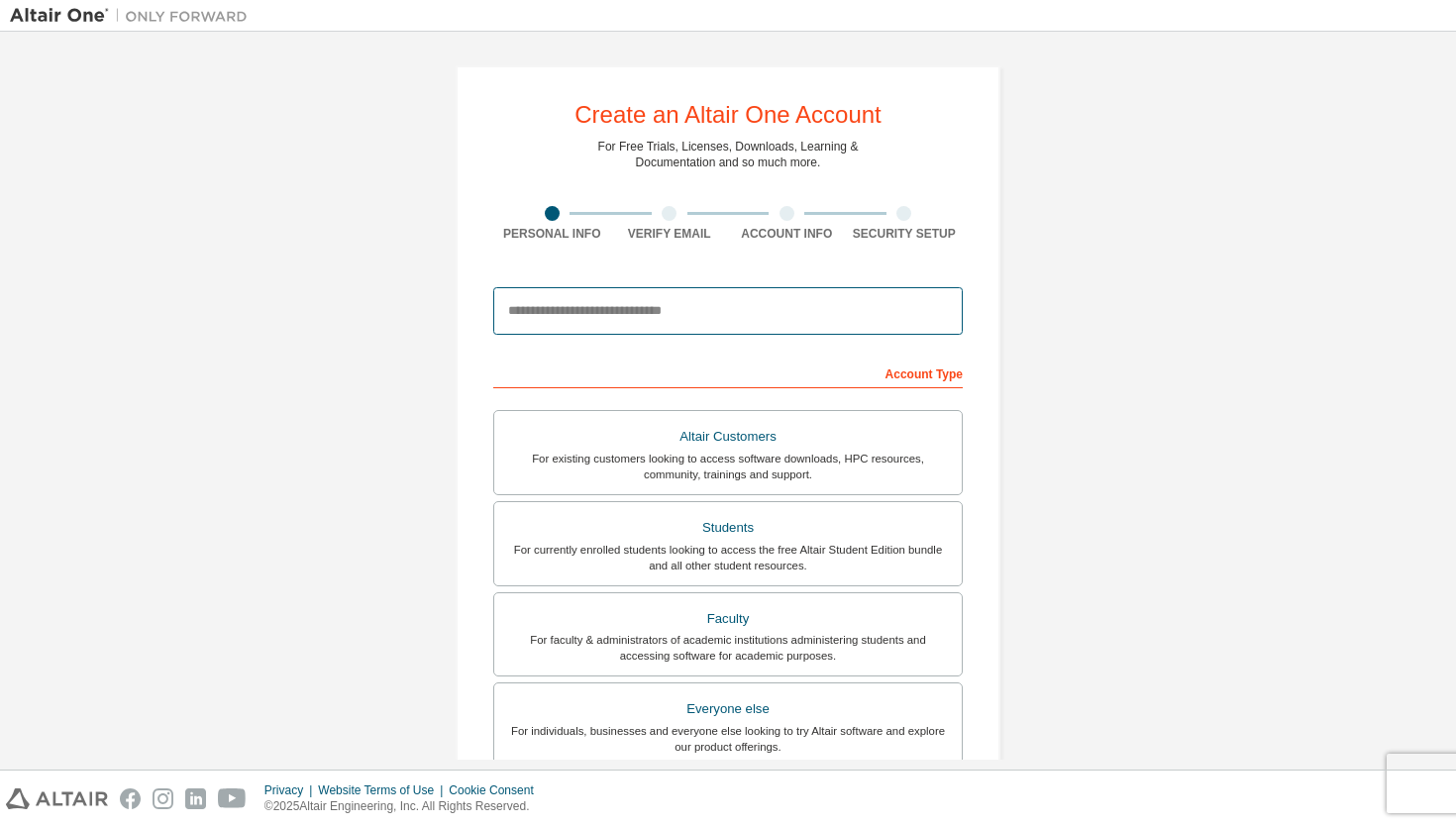 click at bounding box center (728, 311) 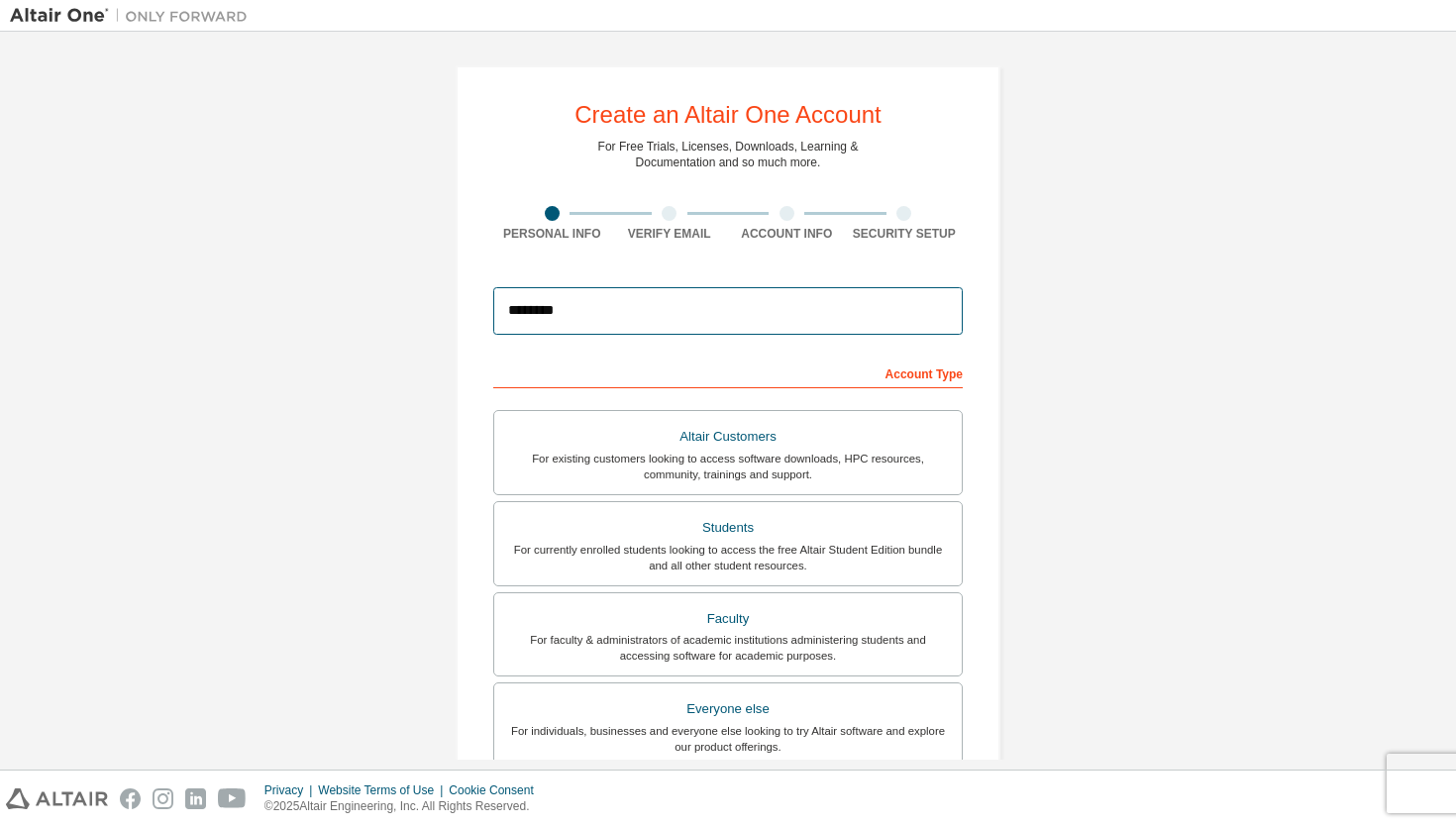 type on "**********" 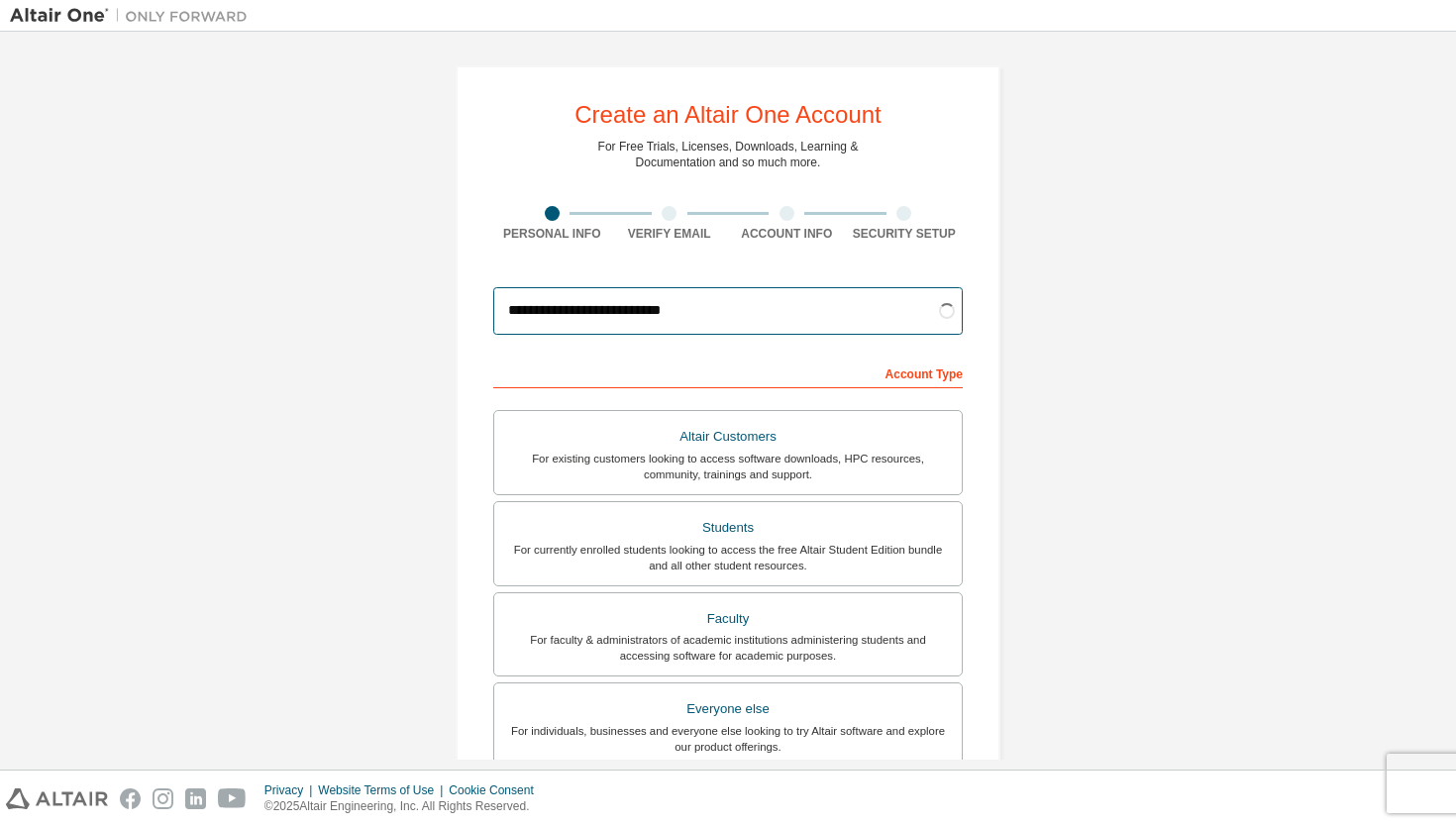 scroll, scrollTop: 75, scrollLeft: 0, axis: vertical 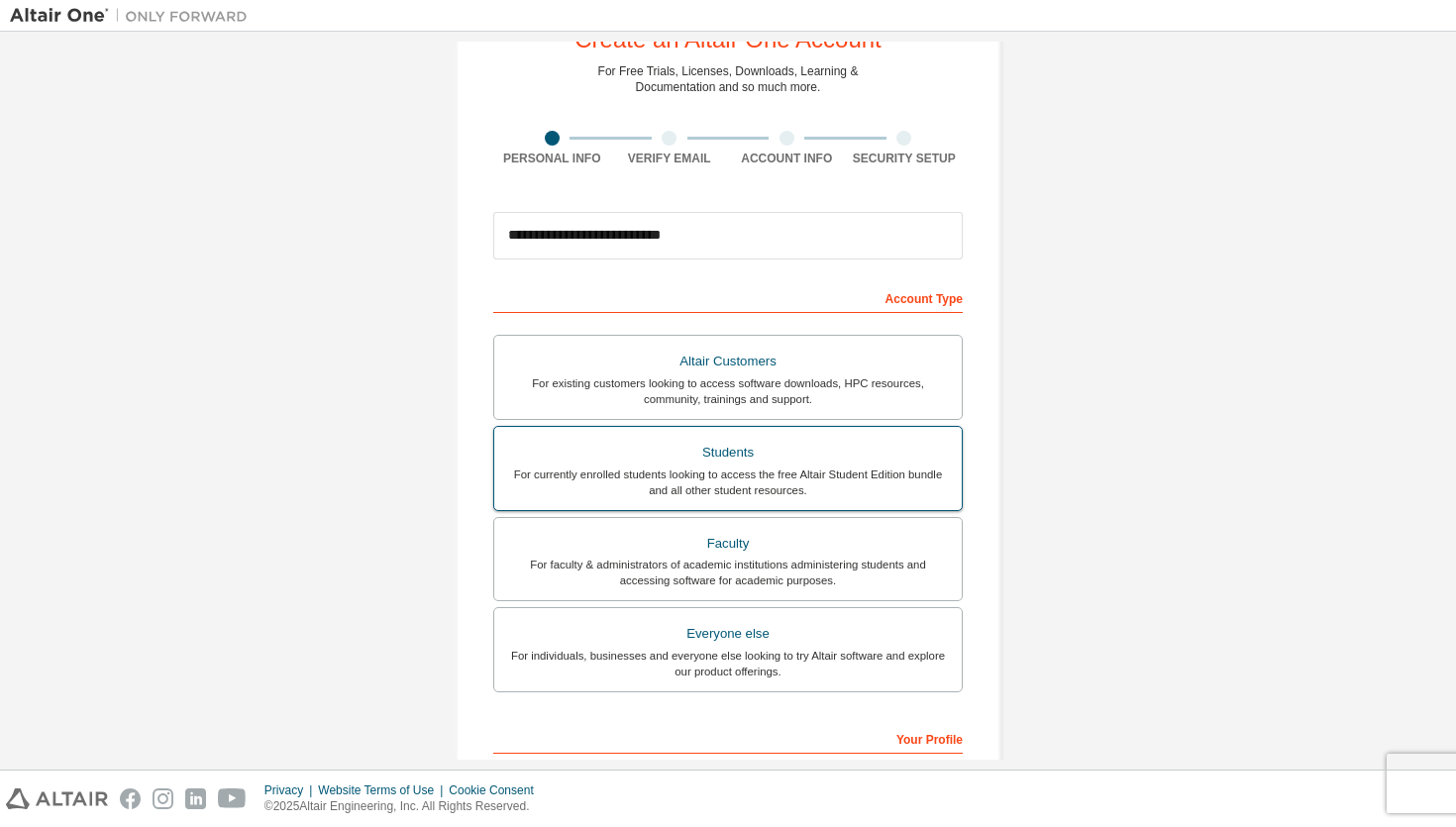 click on "Students For currently enrolled students looking to access the free Altair Student Edition bundle and all other student resources." at bounding box center [728, 468] 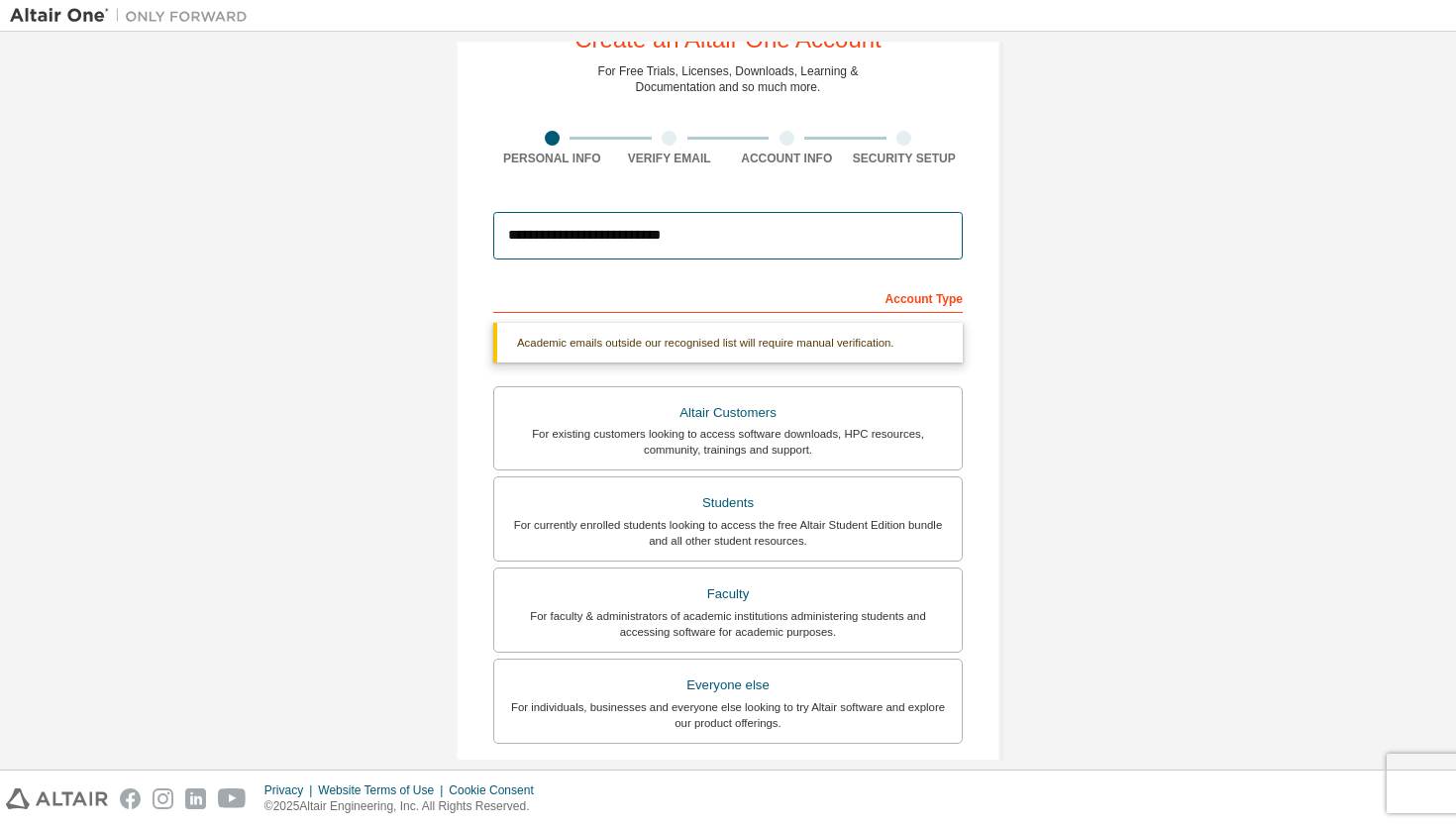 click on "**********" at bounding box center (728, 236) 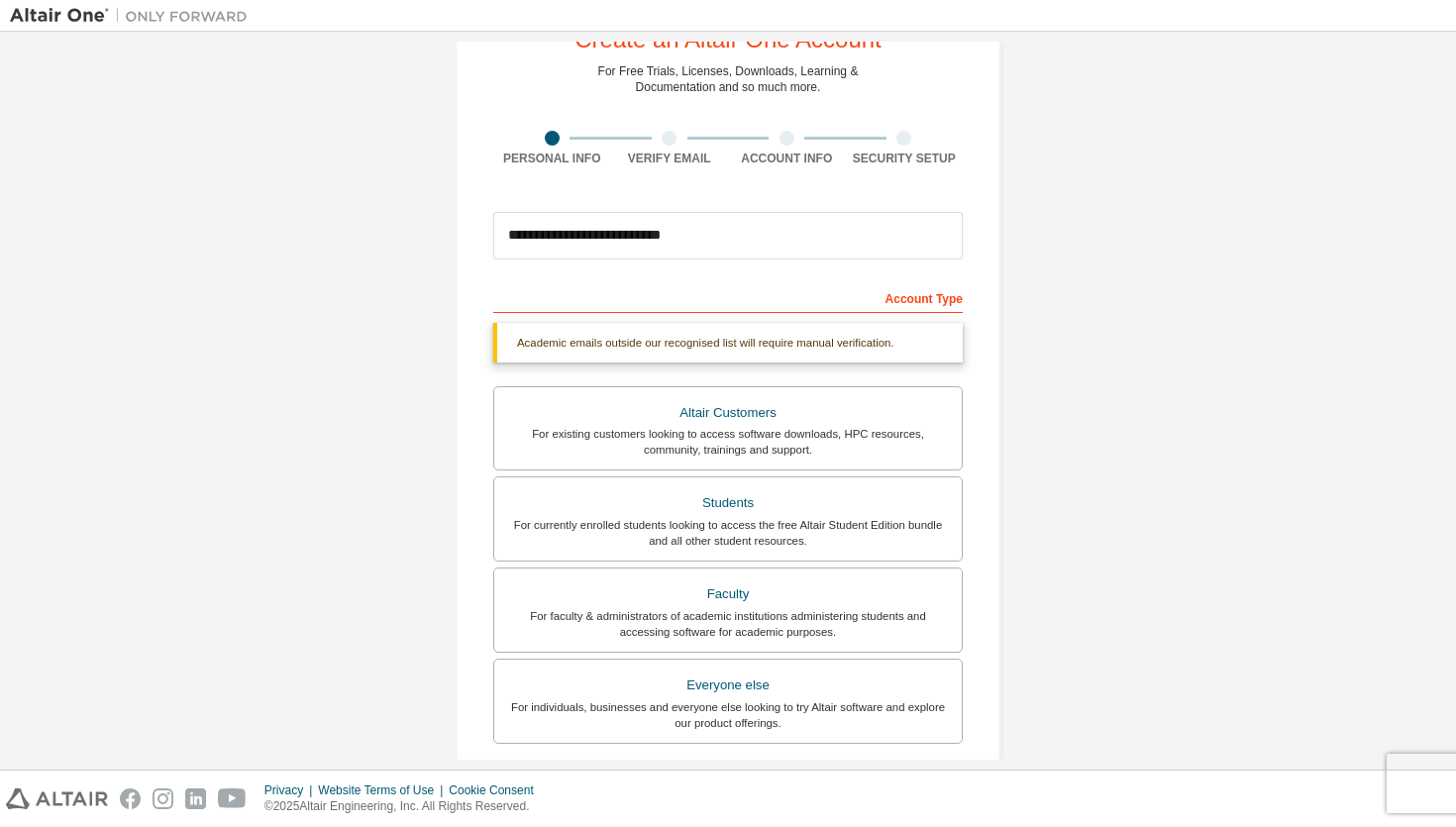 click on "**********" at bounding box center [728, 516] 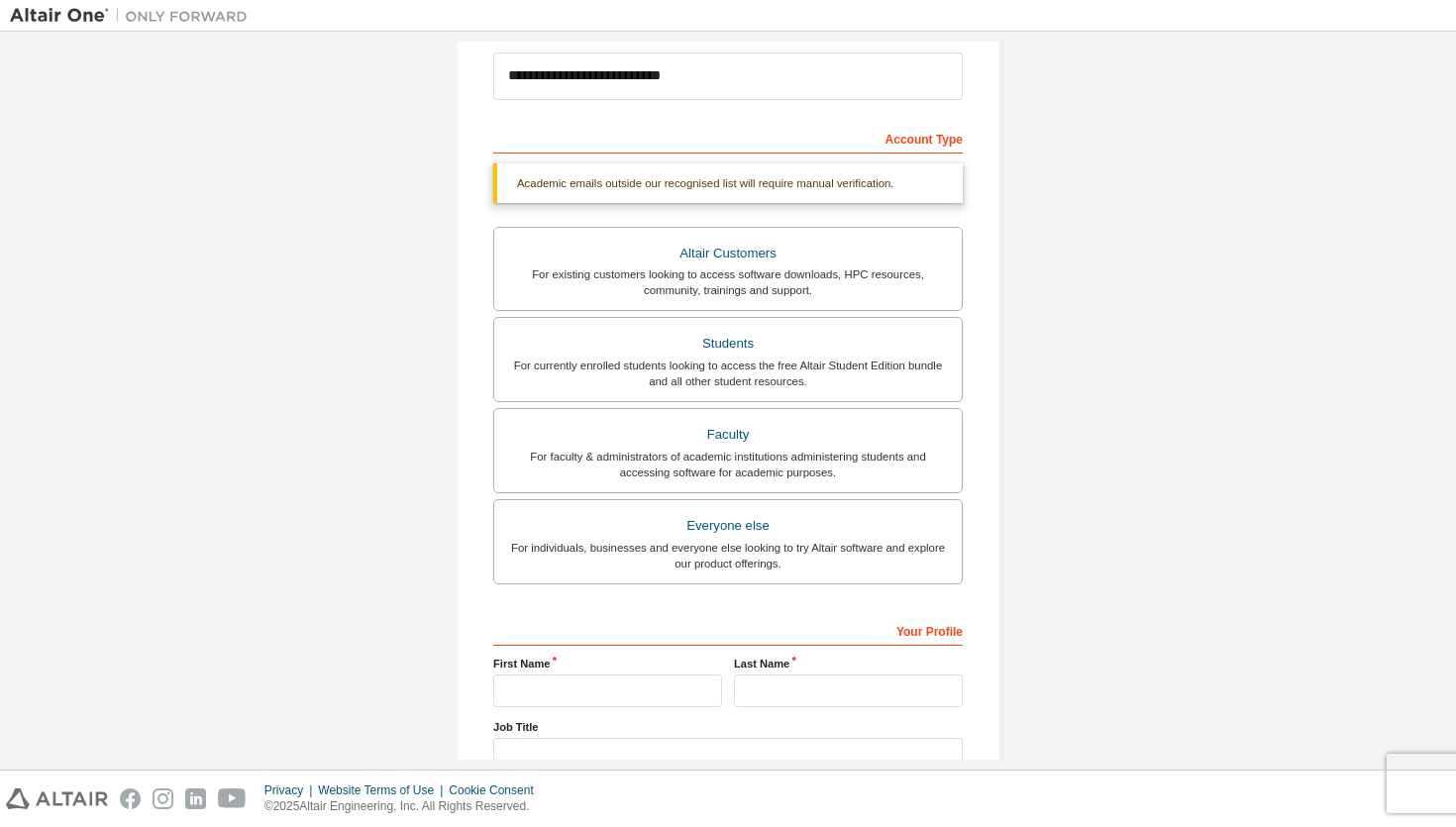 scroll, scrollTop: 382, scrollLeft: 0, axis: vertical 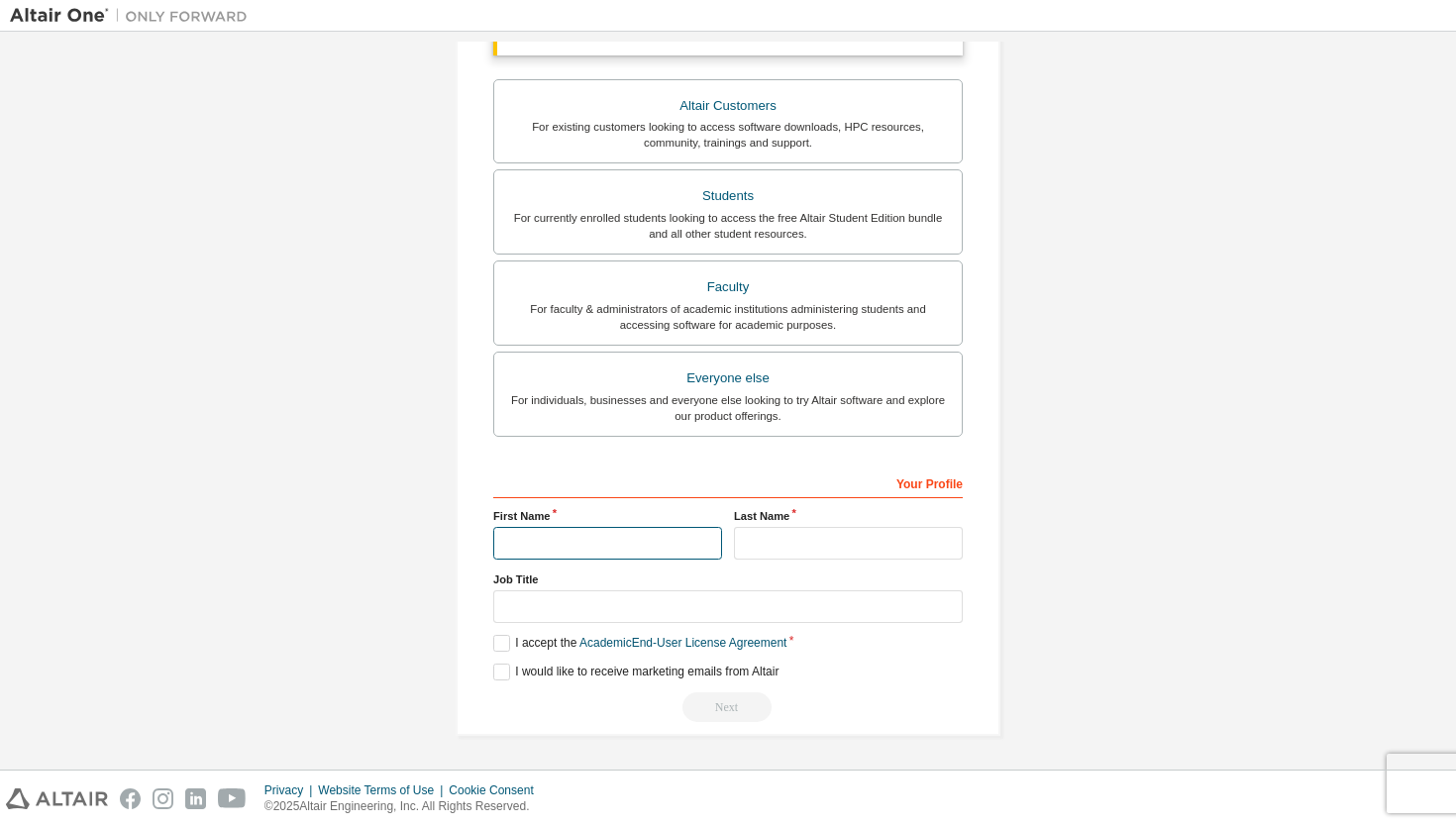 click at bounding box center [607, 543] 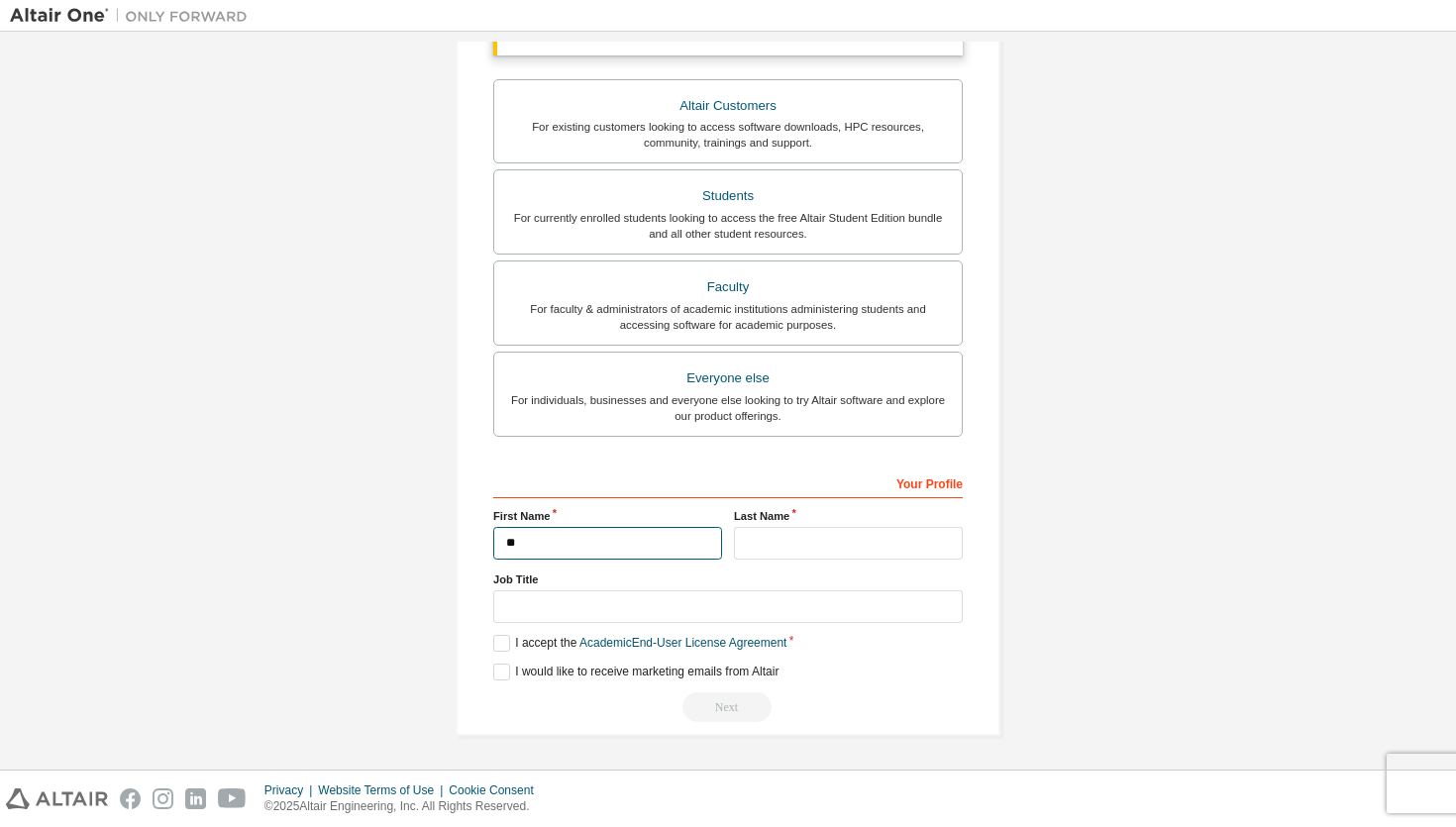 type on "*" 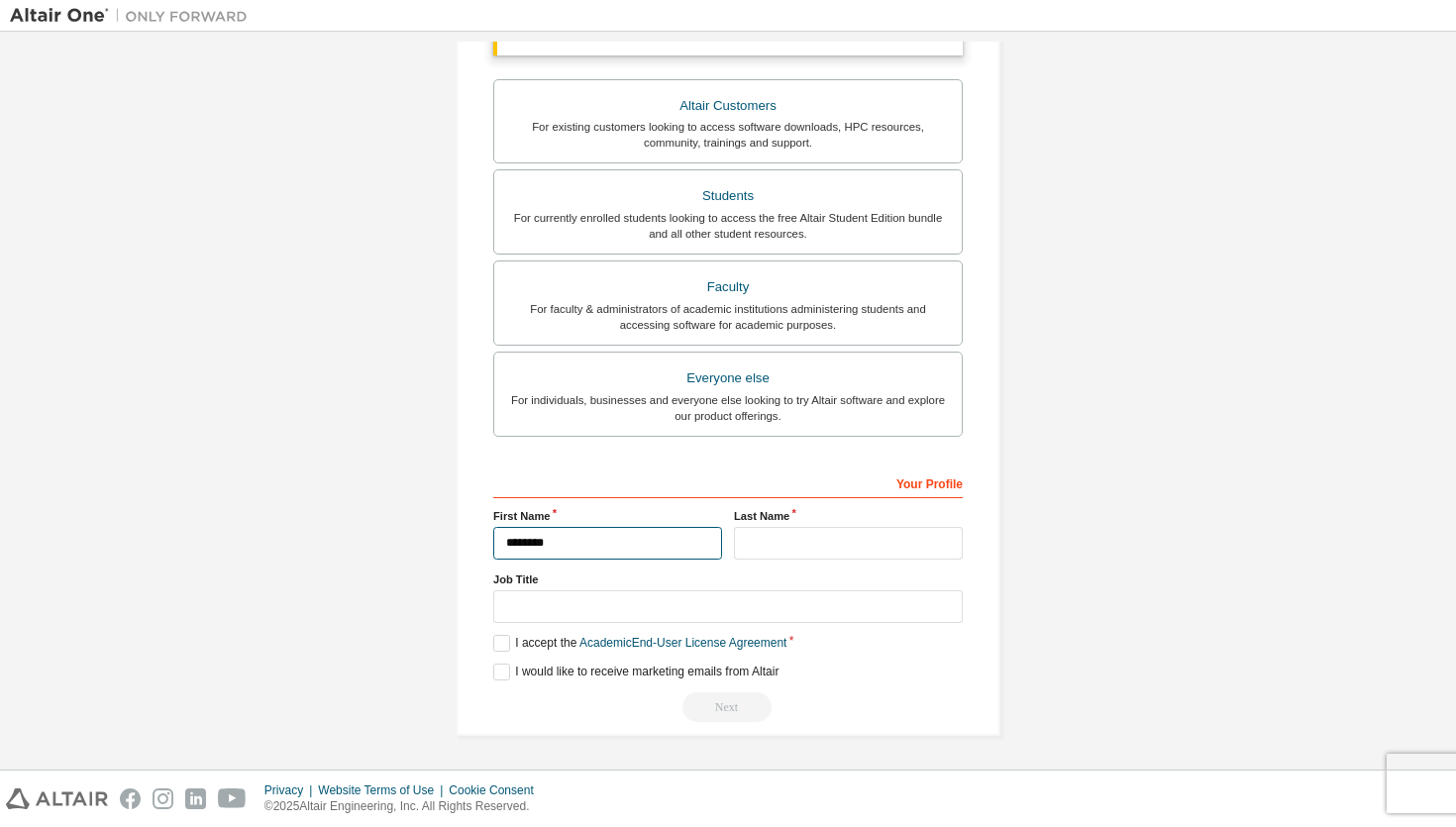 type on "********" 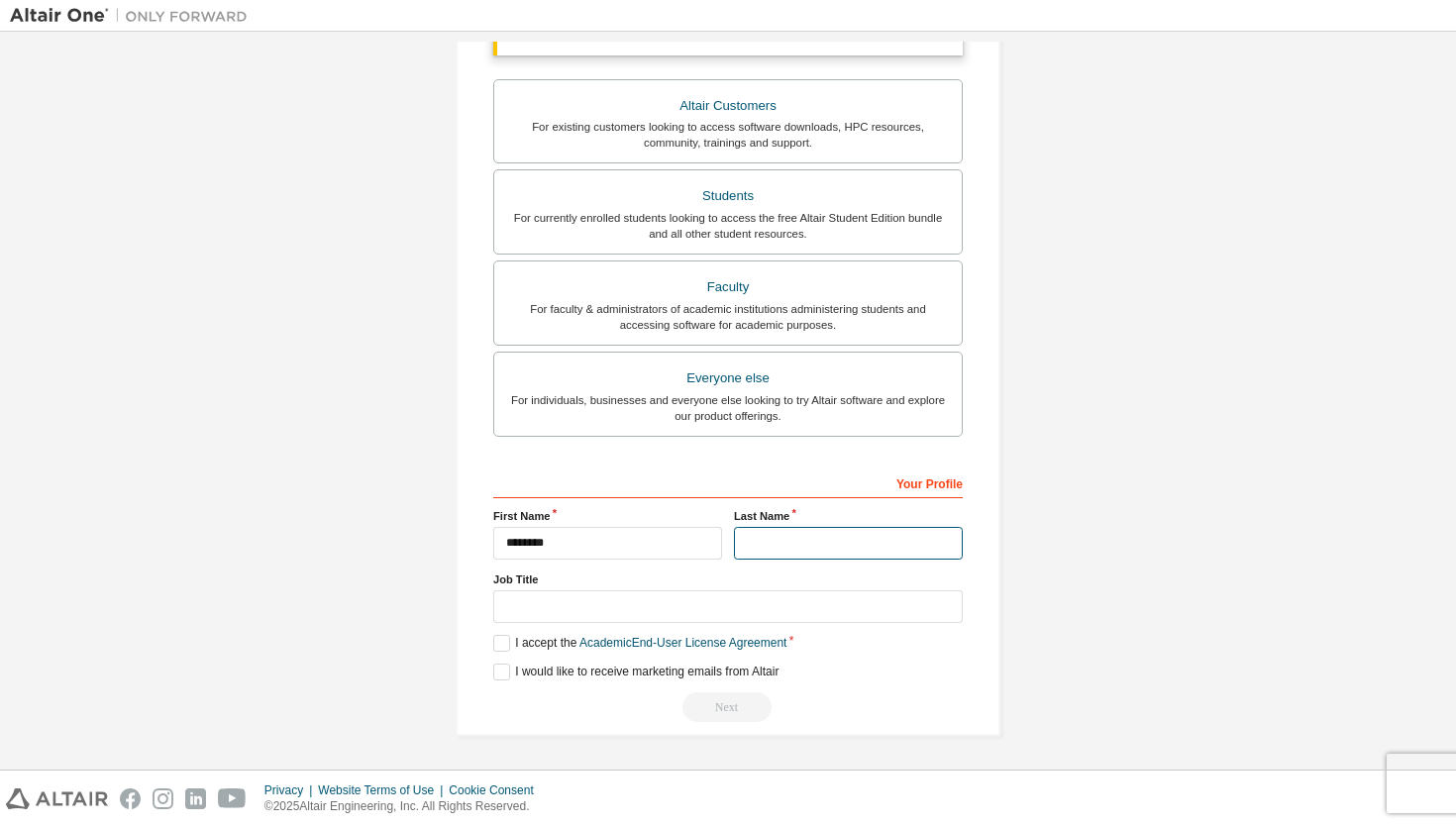 click at bounding box center [848, 543] 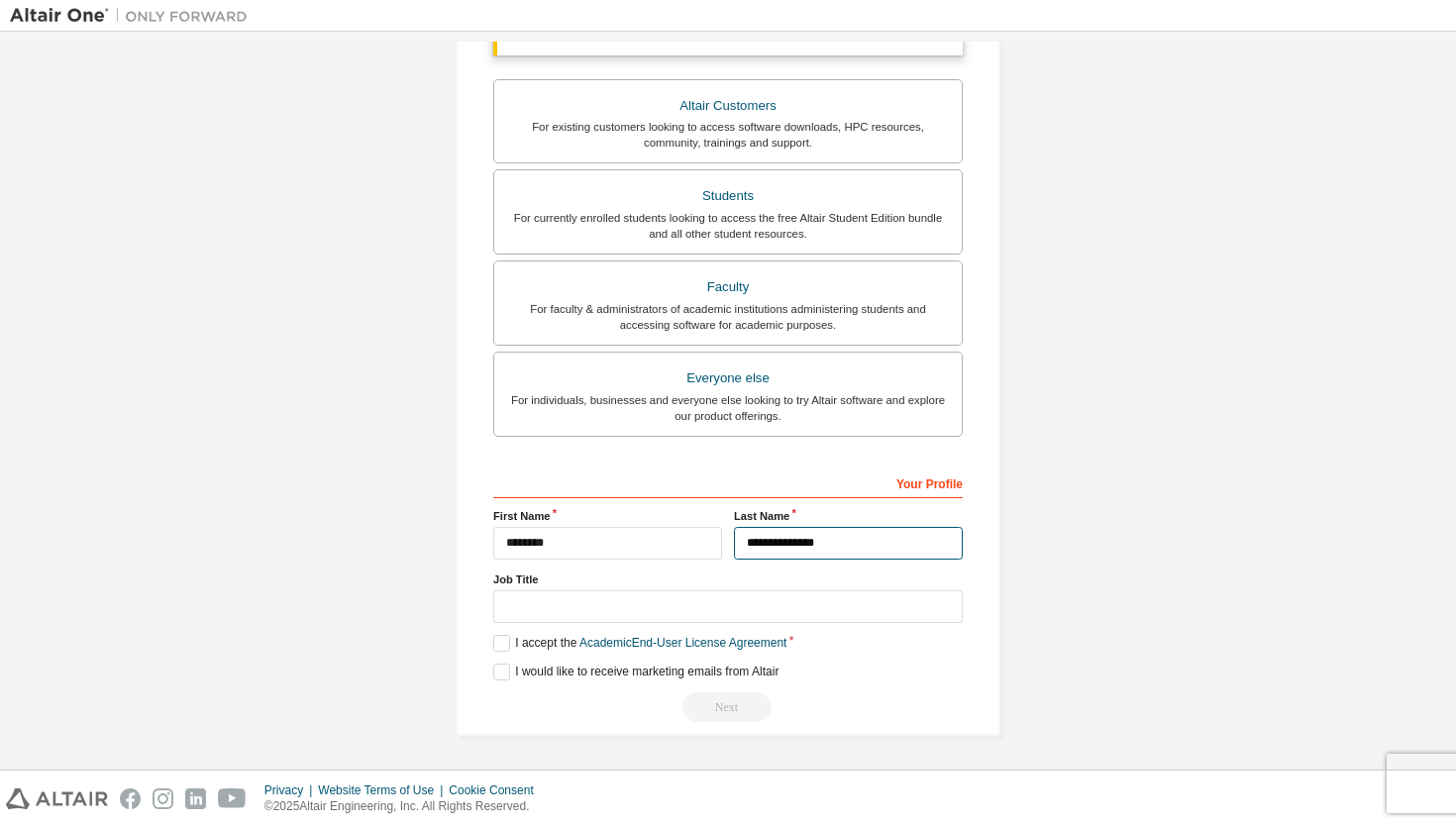 type on "**********" 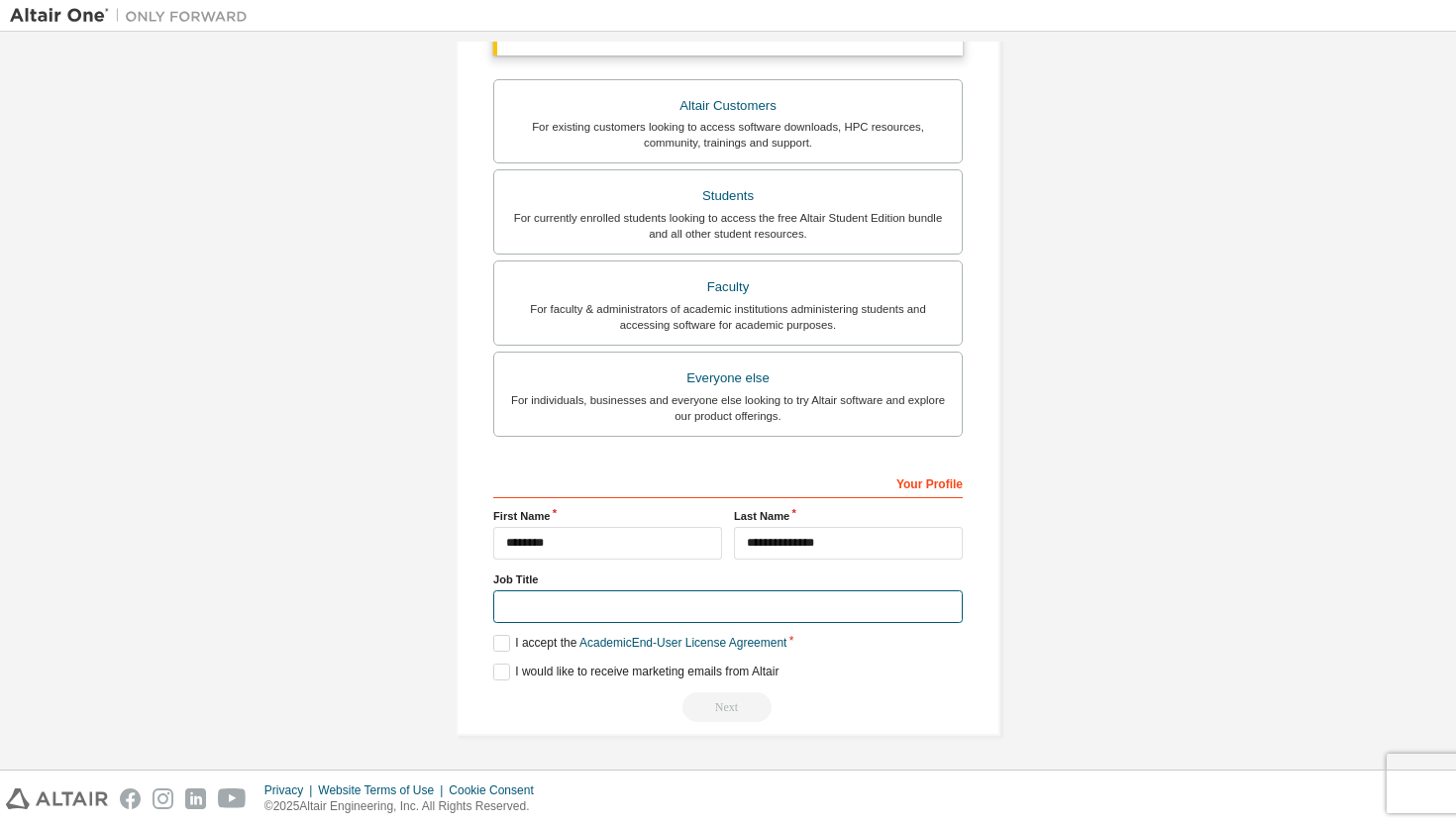click at bounding box center (728, 606) 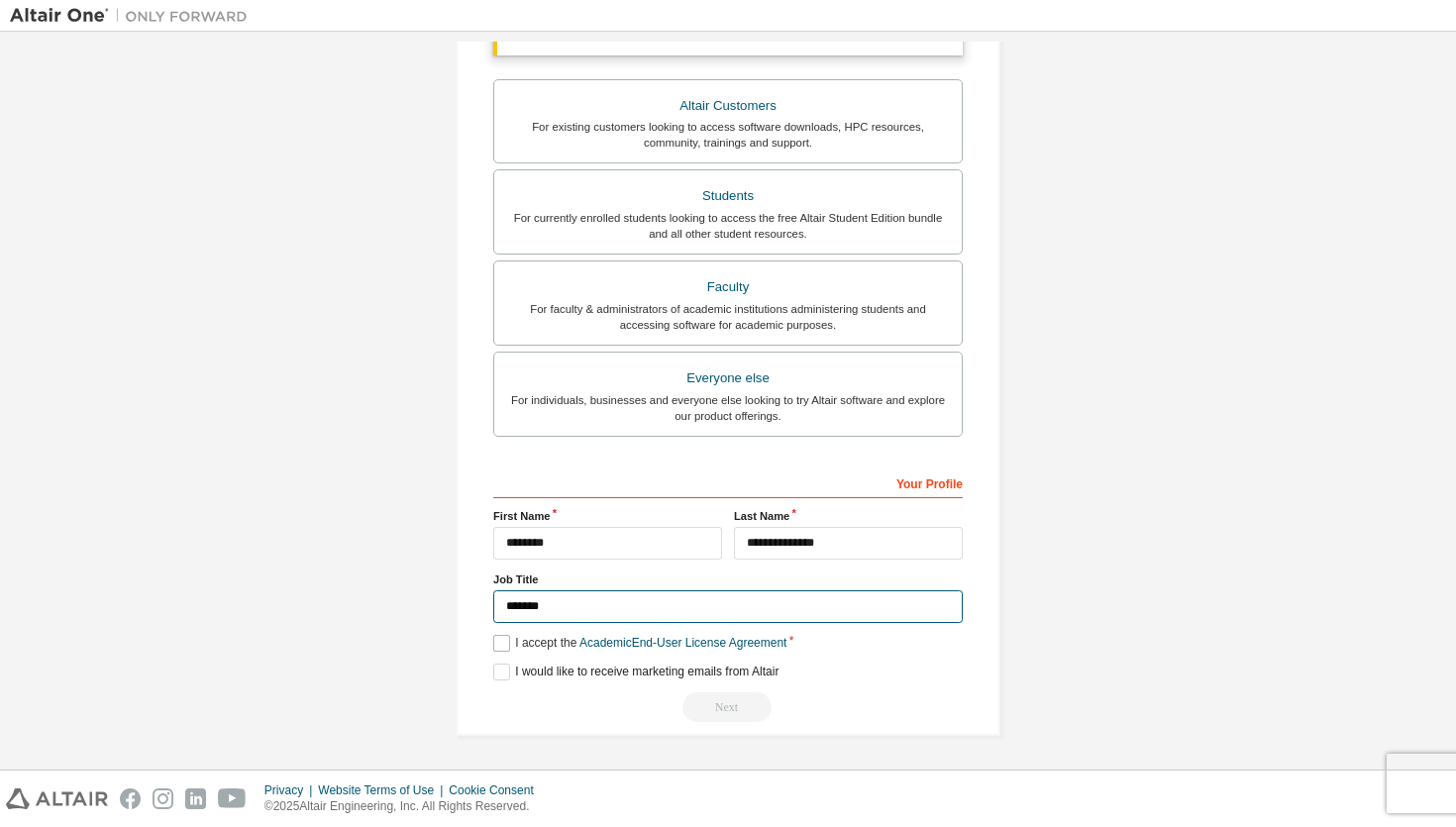 type on "*******" 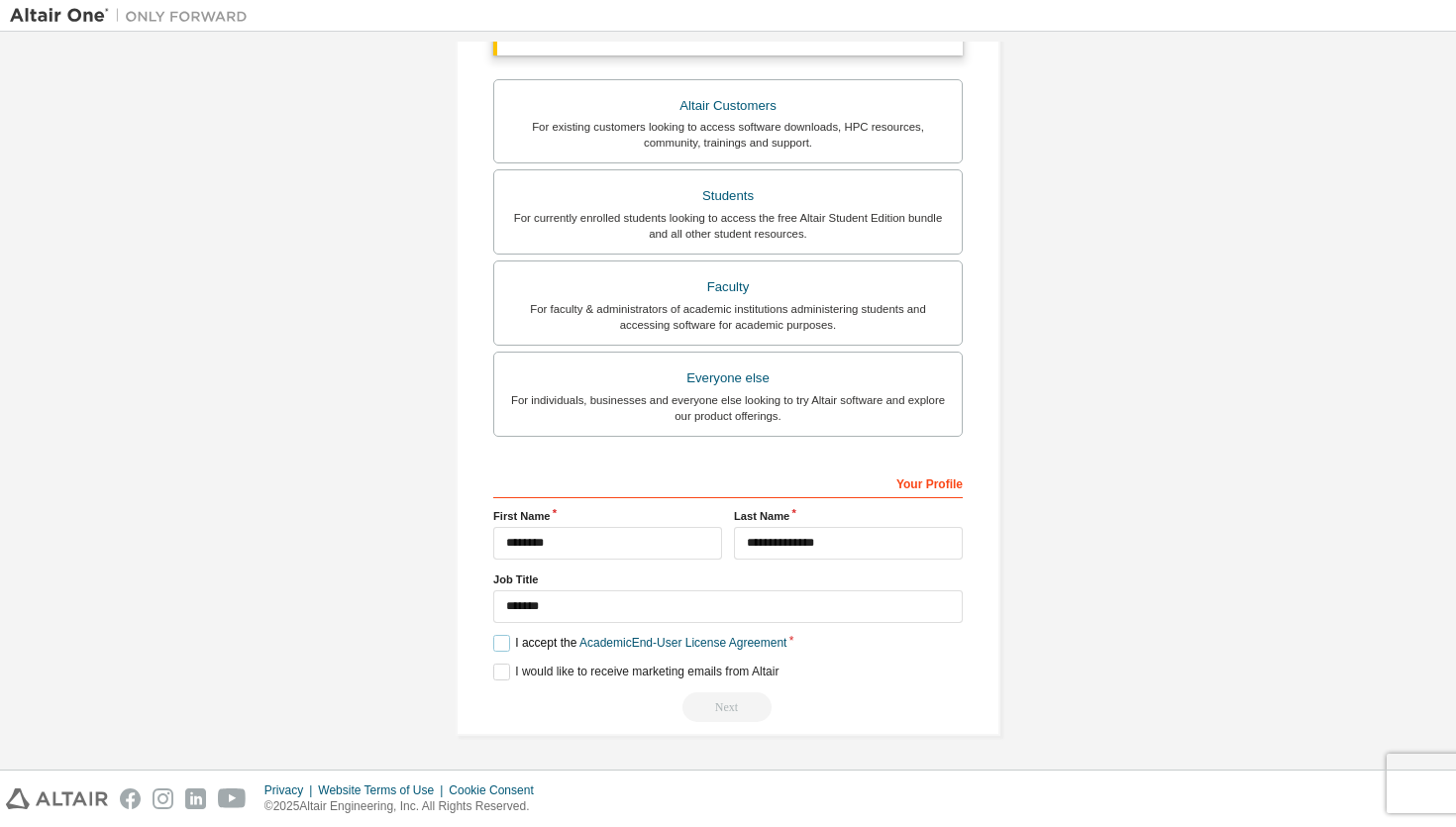 click on "I accept the   Academic   End-User License Agreement" at bounding box center [640, 643] 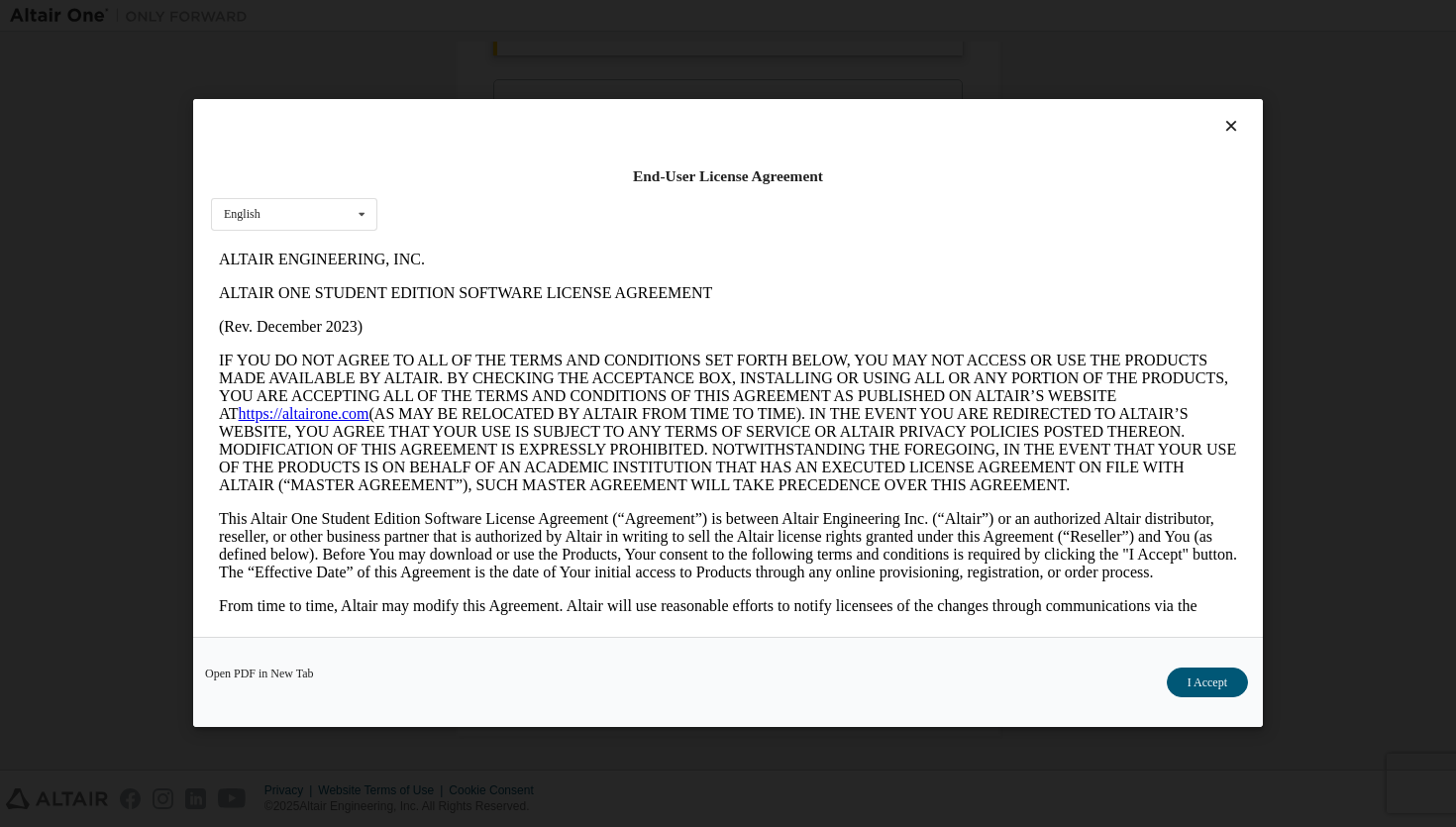 scroll, scrollTop: 0, scrollLeft: 0, axis: both 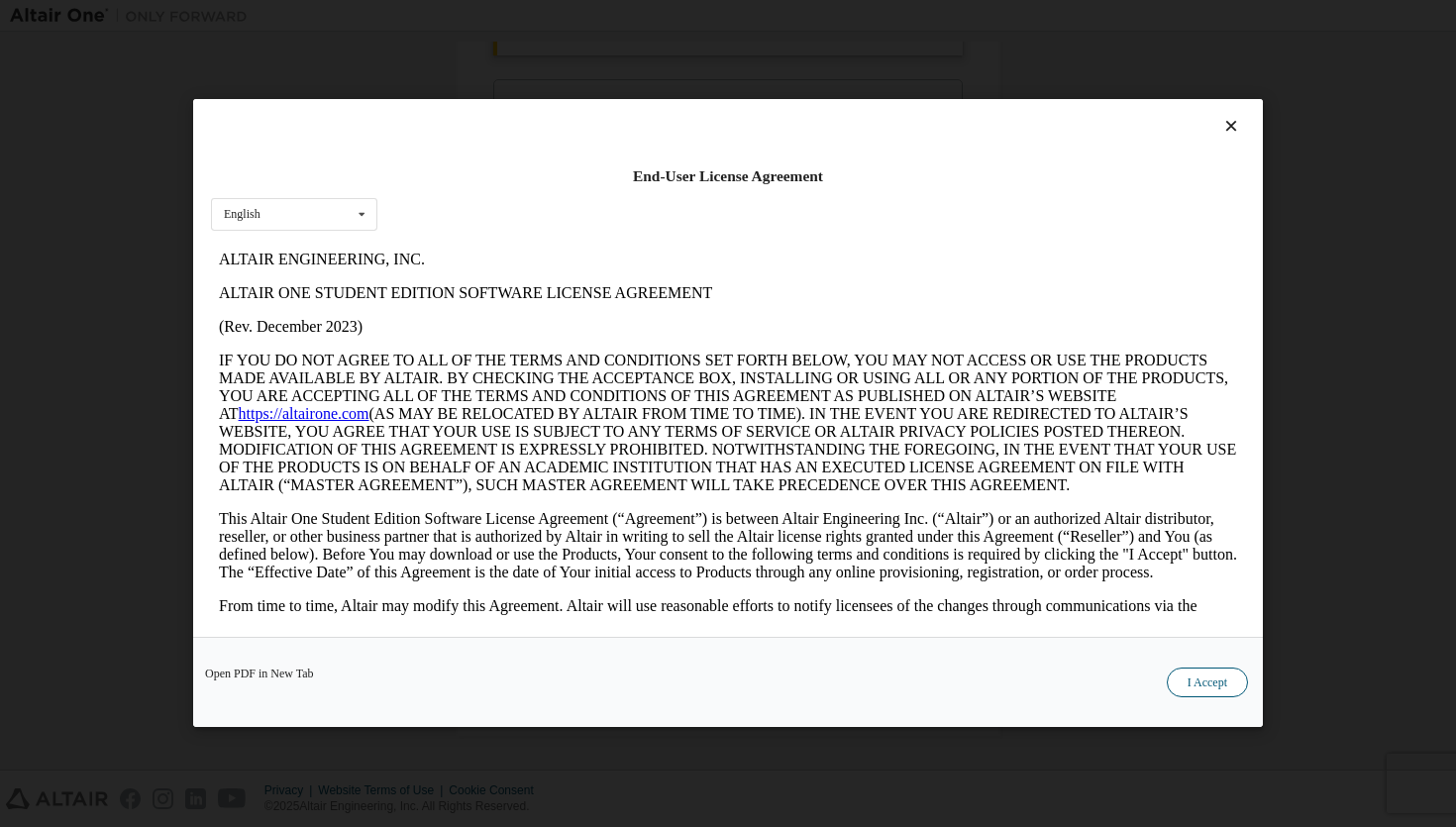 click on "I Accept" at bounding box center (1207, 683) 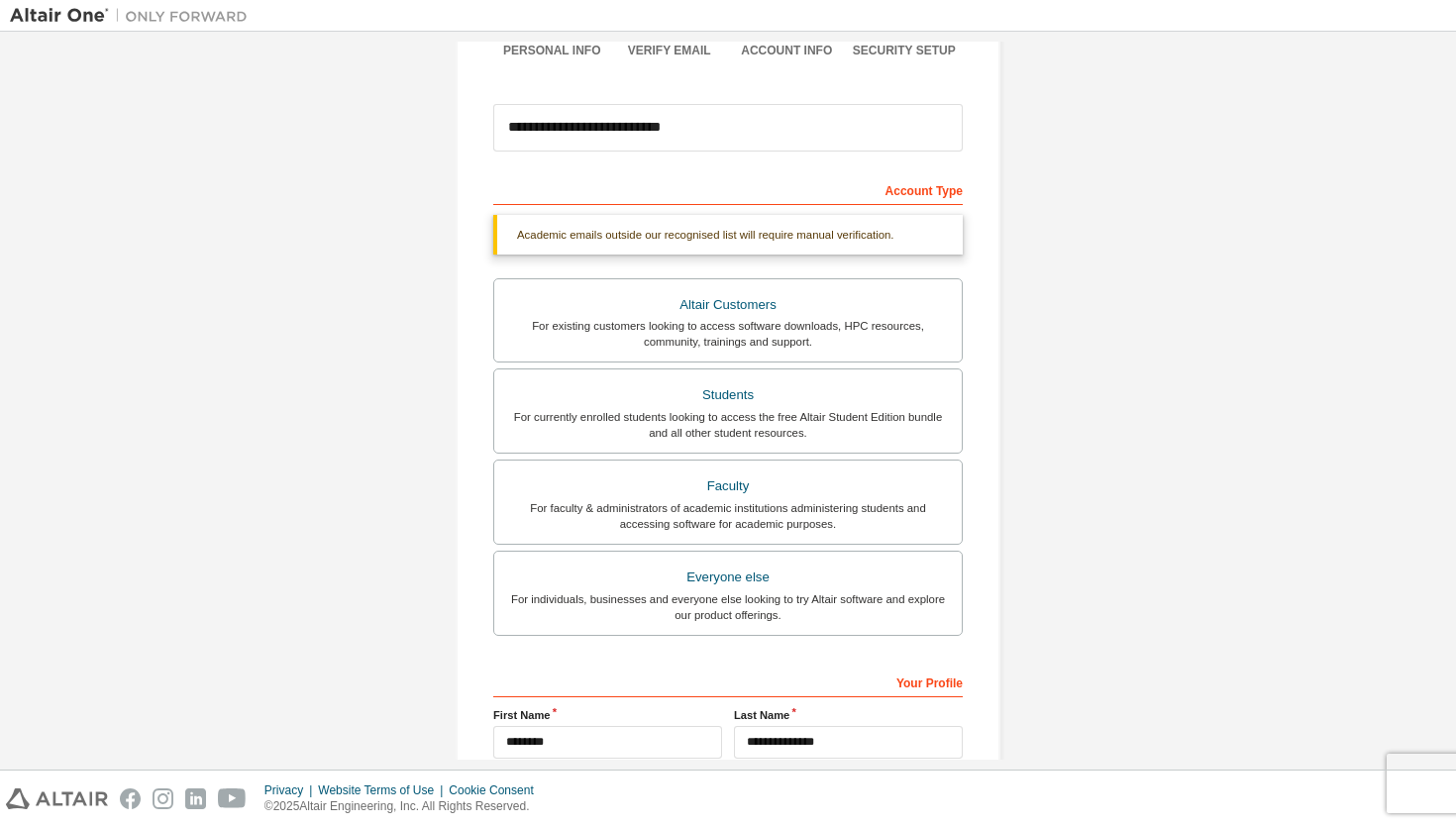 scroll, scrollTop: 123, scrollLeft: 0, axis: vertical 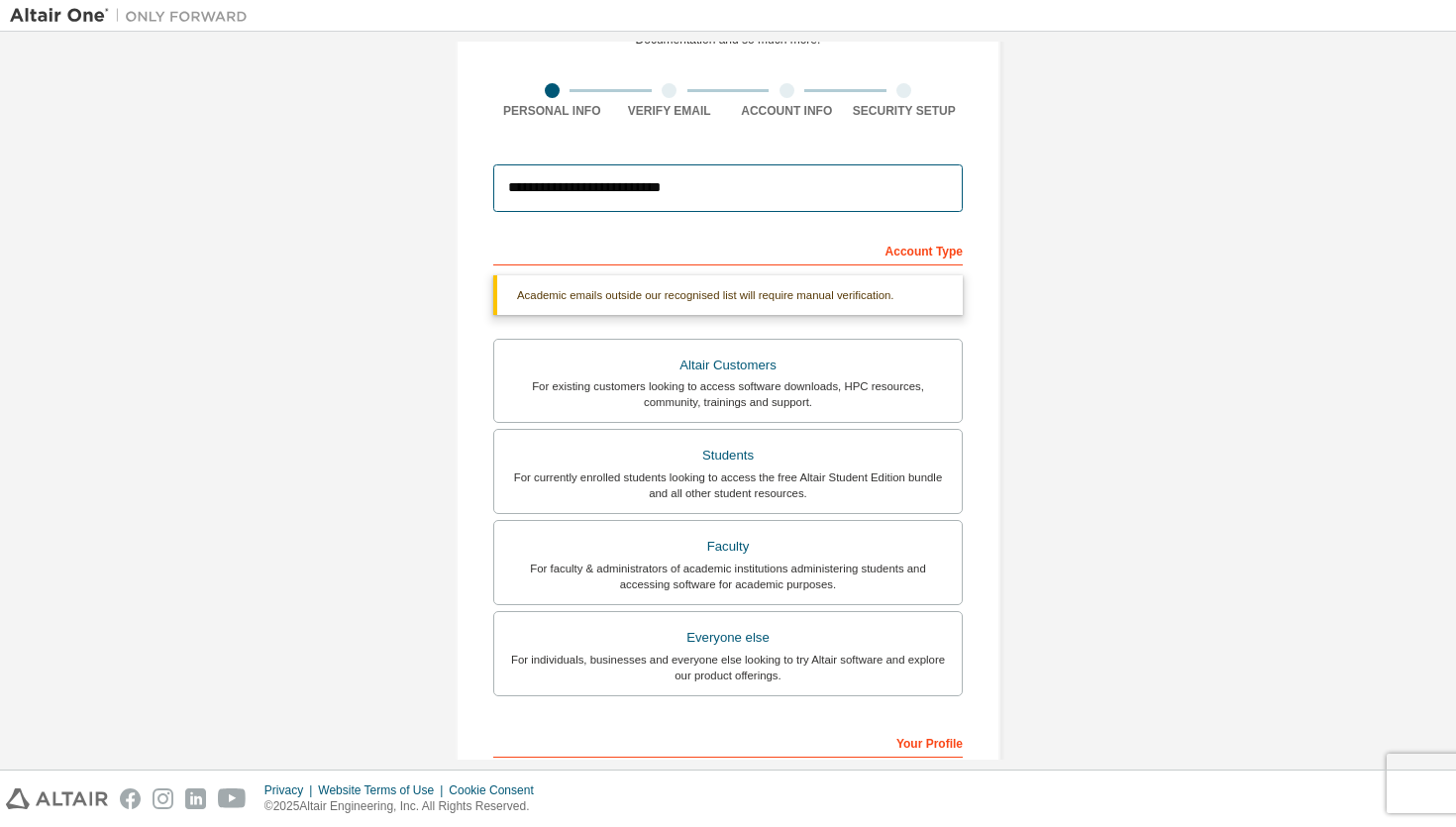 click on "**********" at bounding box center [728, 188] 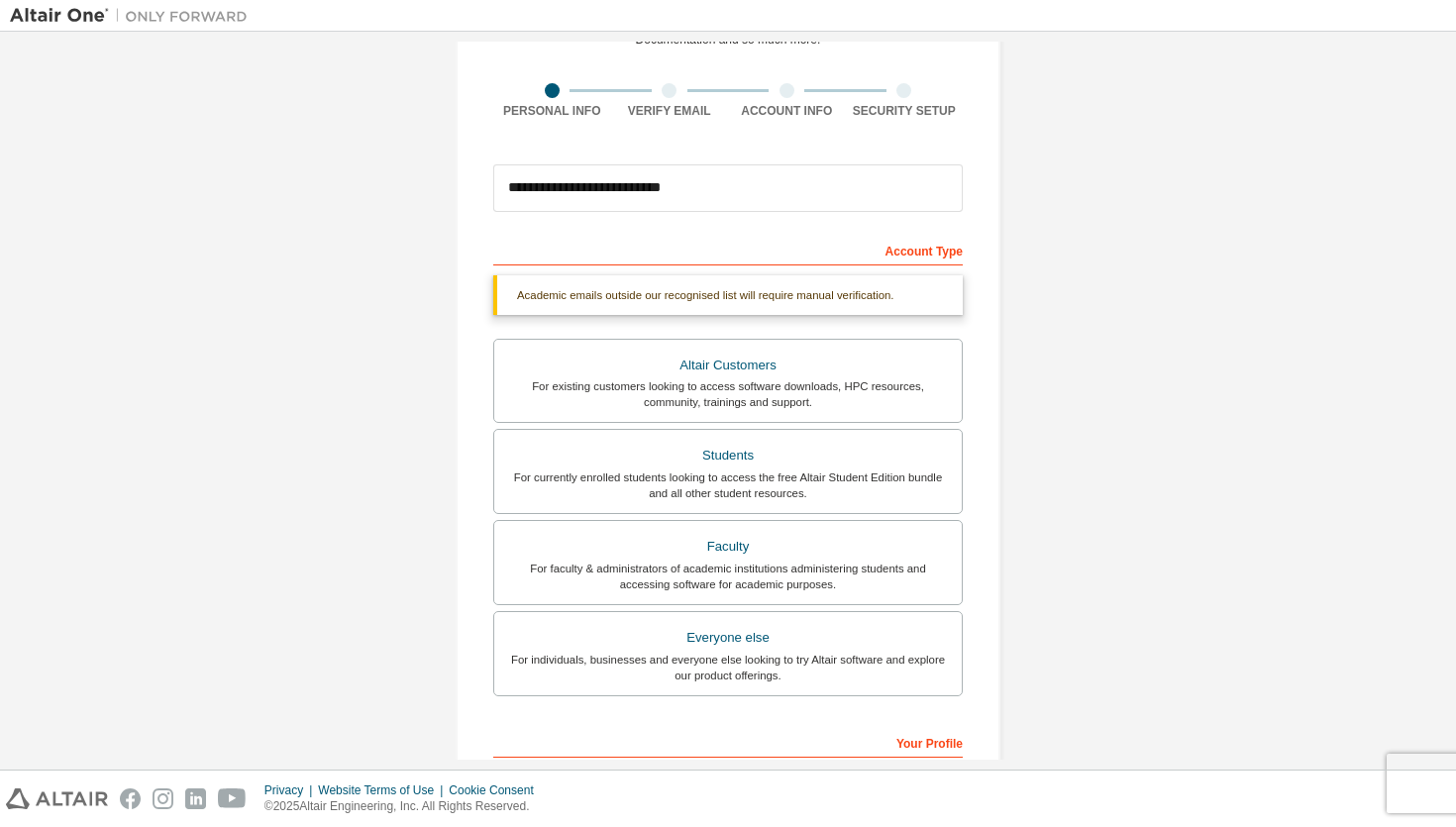 click on "**********" at bounding box center [728, 468] 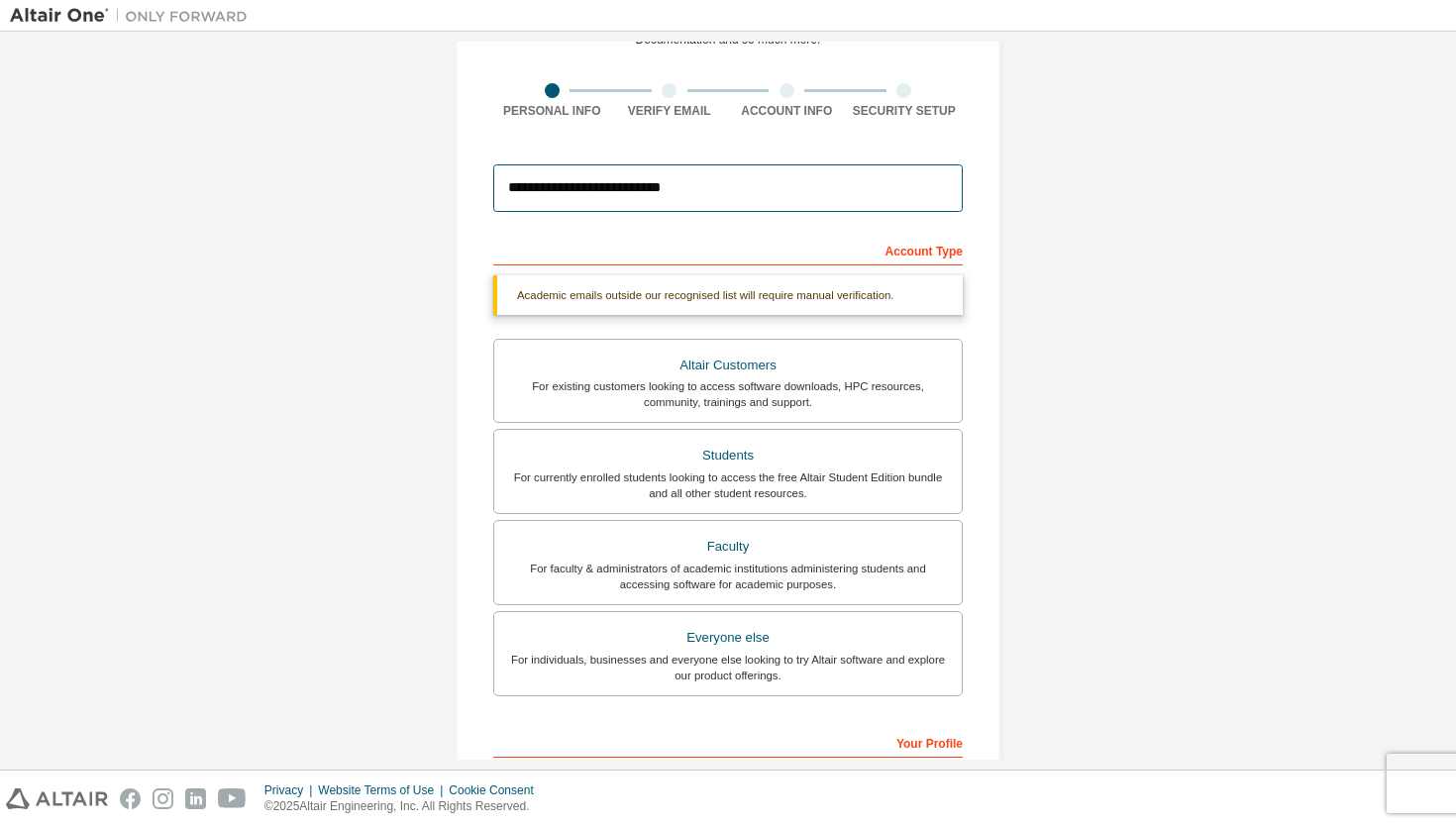 click on "**********" at bounding box center [728, 188] 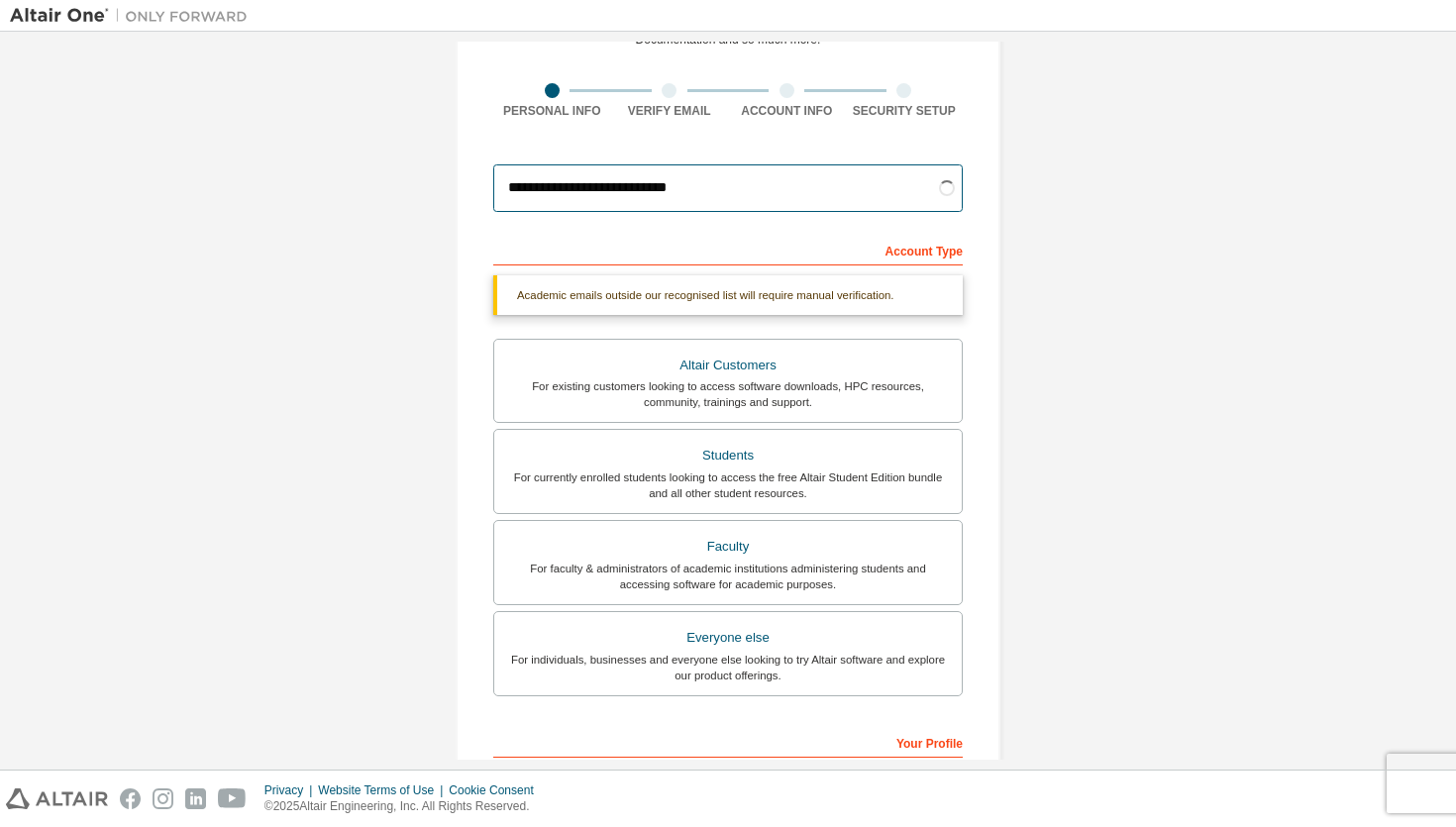 type on "**********" 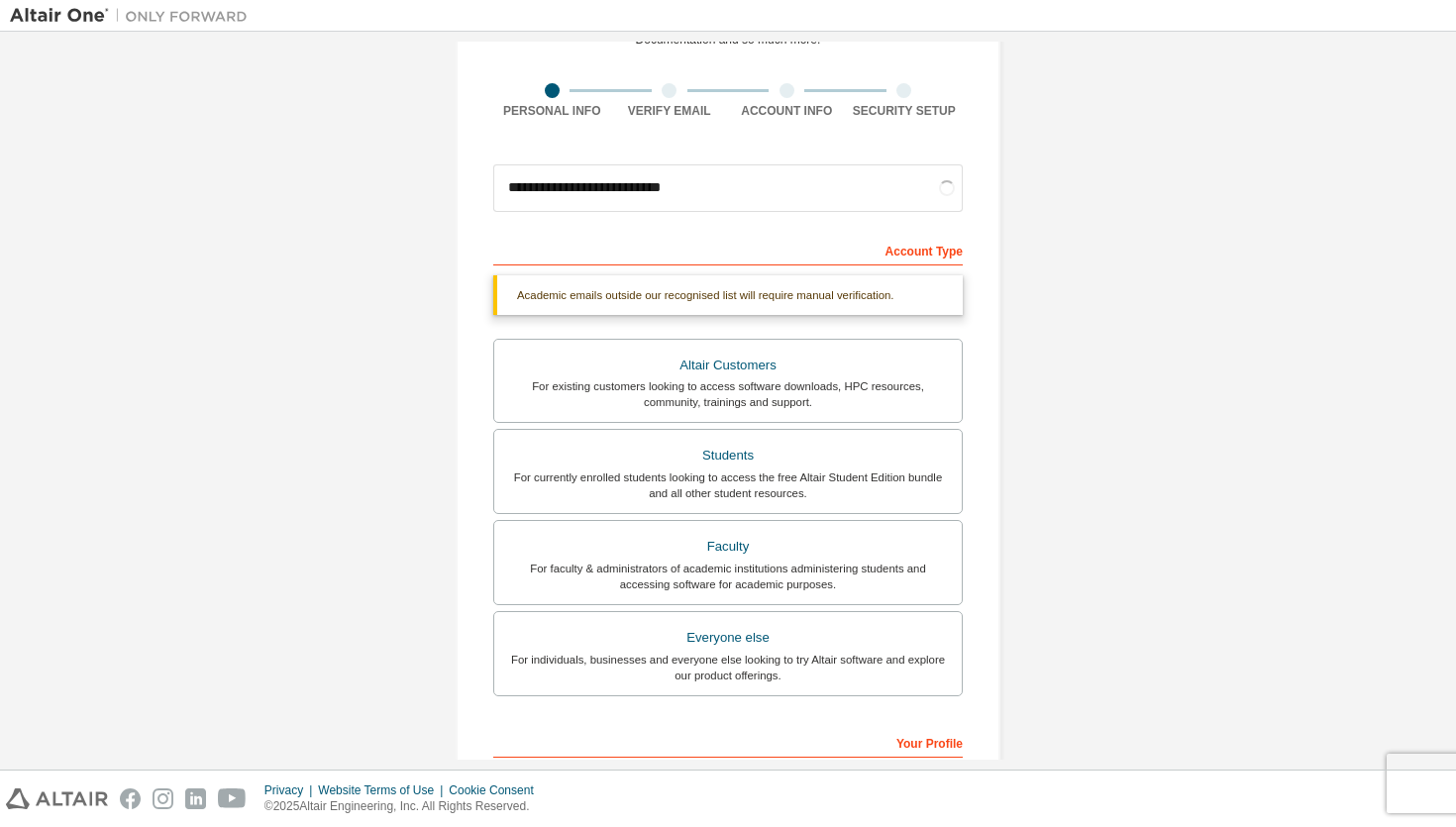 click on "**********" at bounding box center (728, 468) 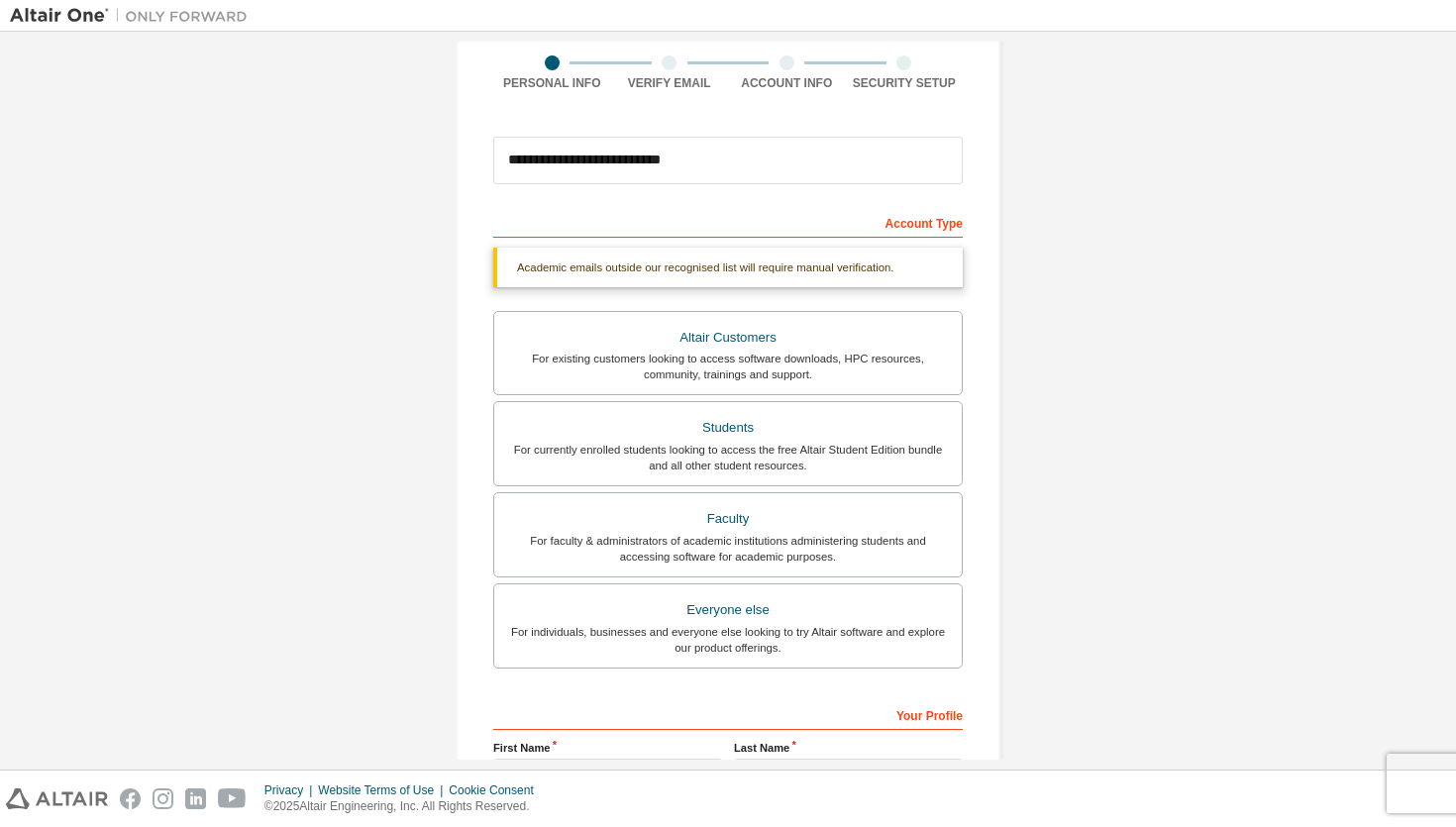 scroll, scrollTop: 382, scrollLeft: 0, axis: vertical 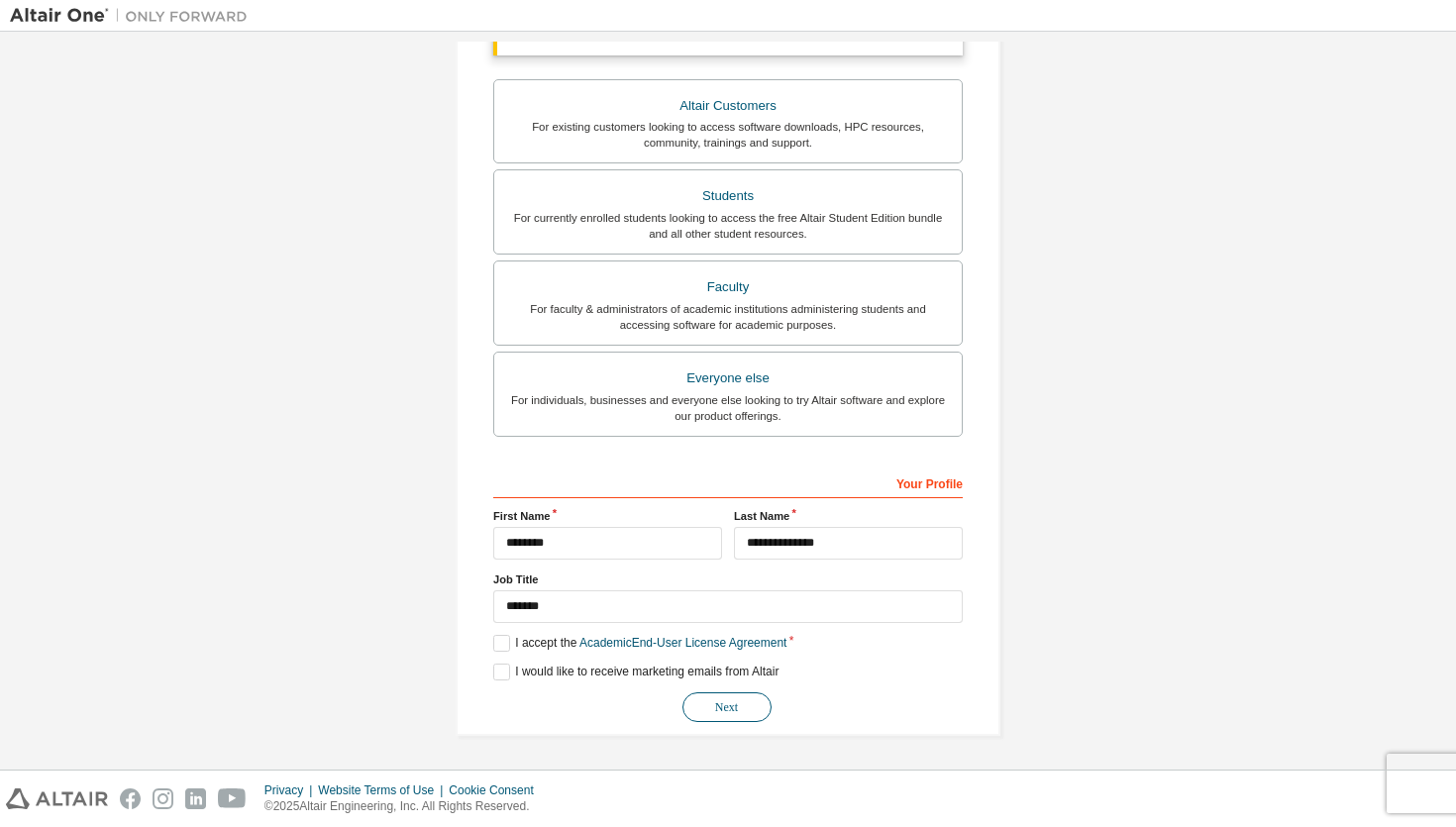 click on "Next" at bounding box center (727, 707) 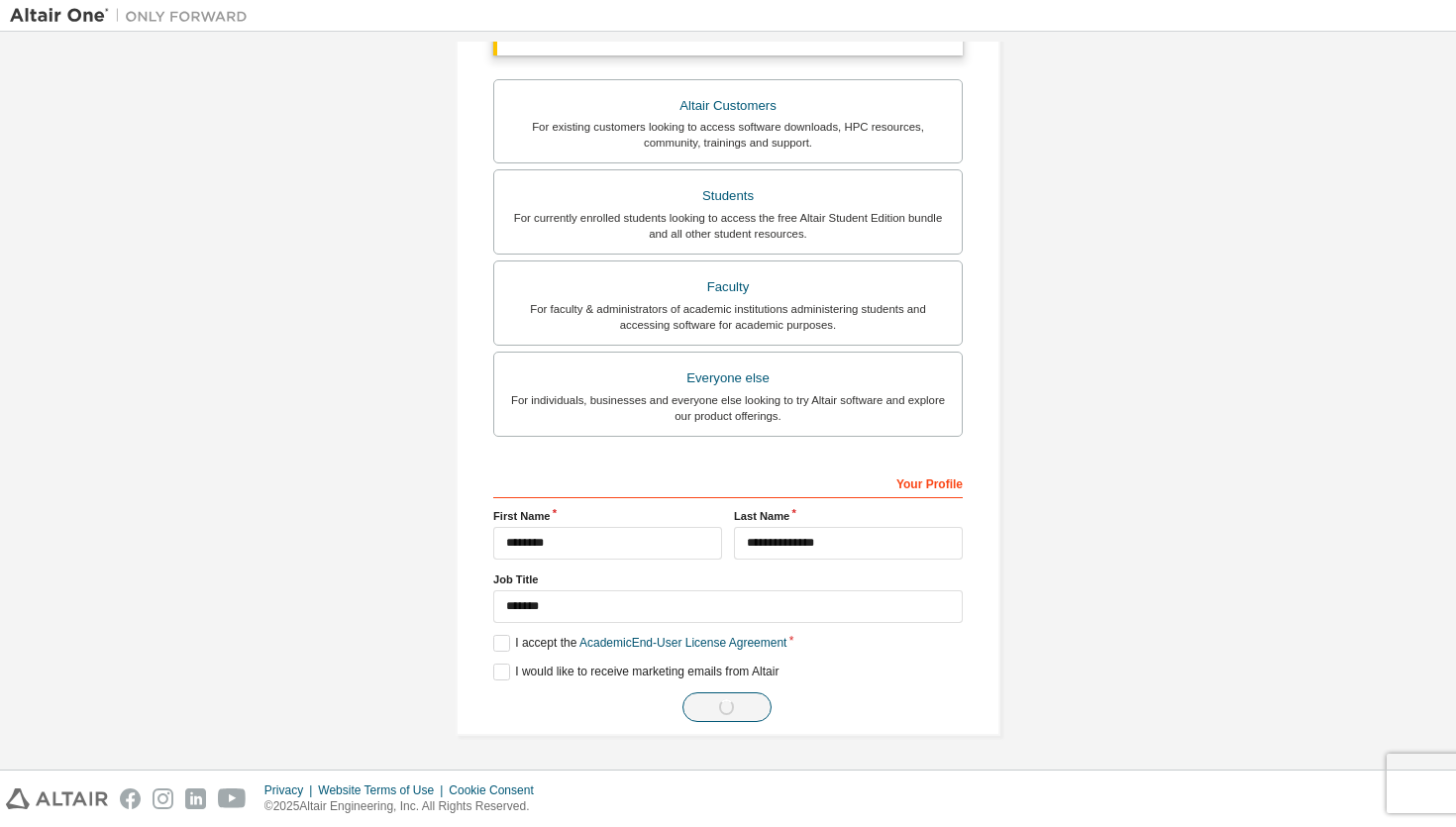 scroll, scrollTop: 0, scrollLeft: 0, axis: both 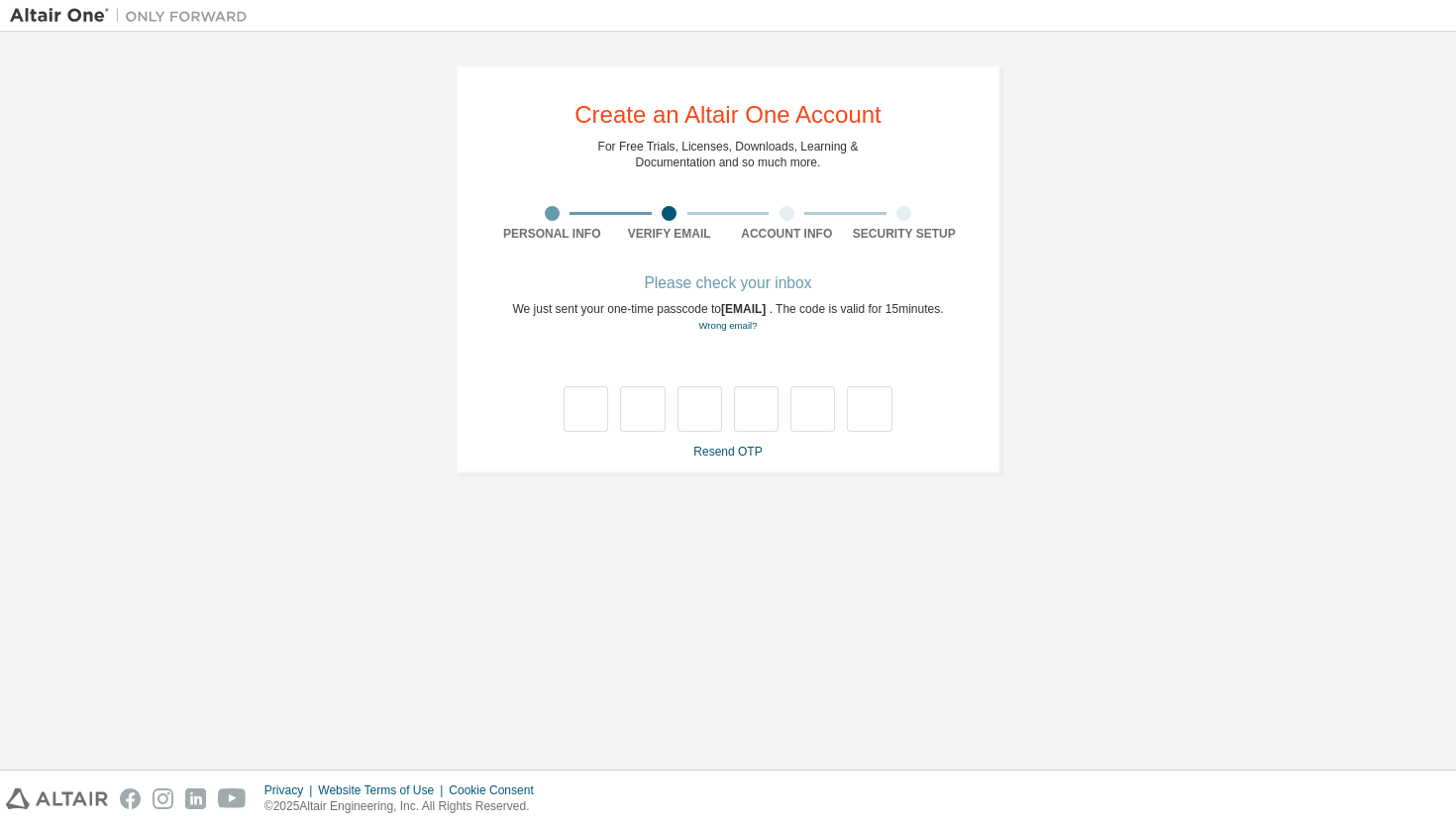 type on "*" 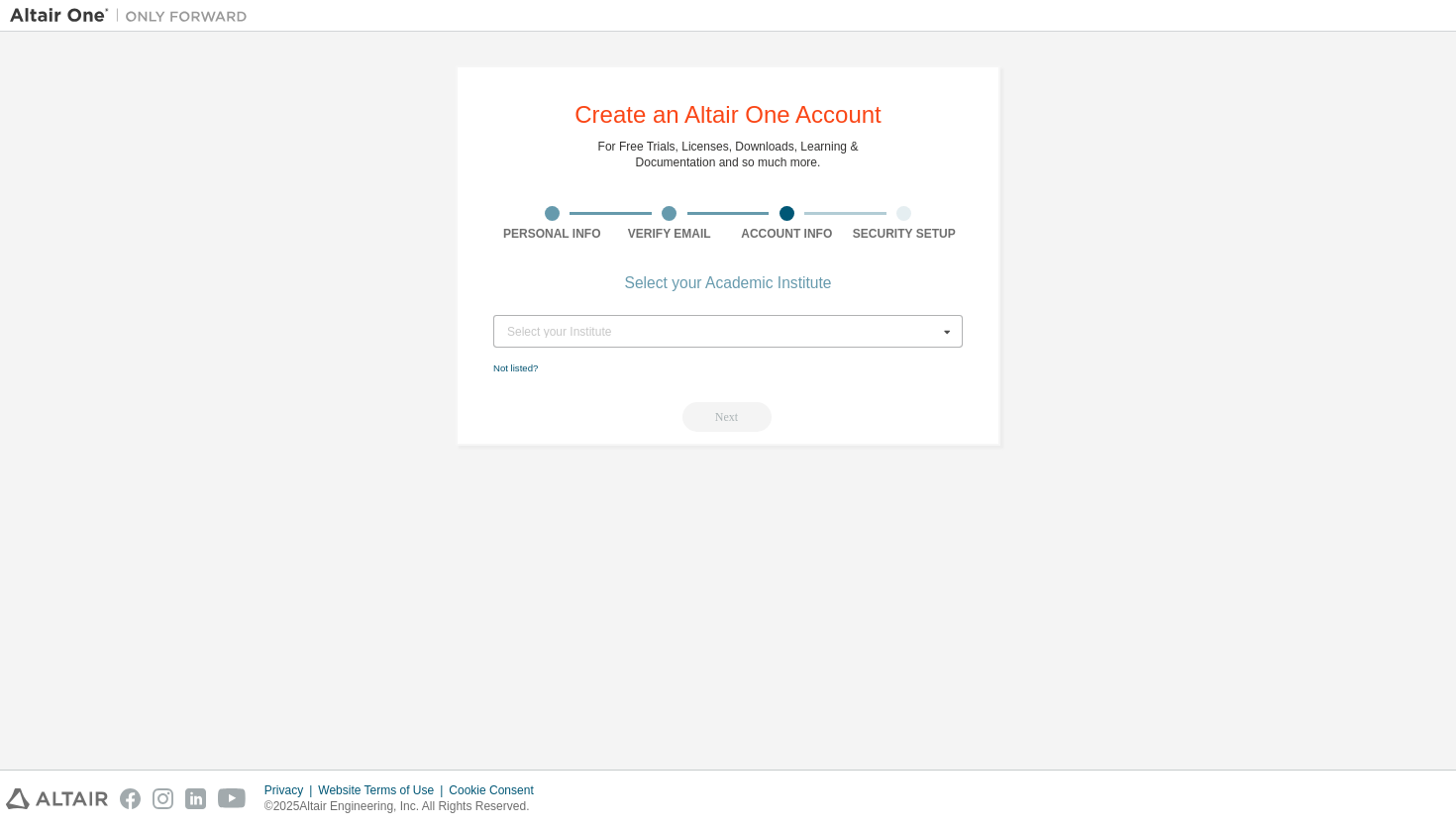 click on "Select your Institute" at bounding box center [722, 332] 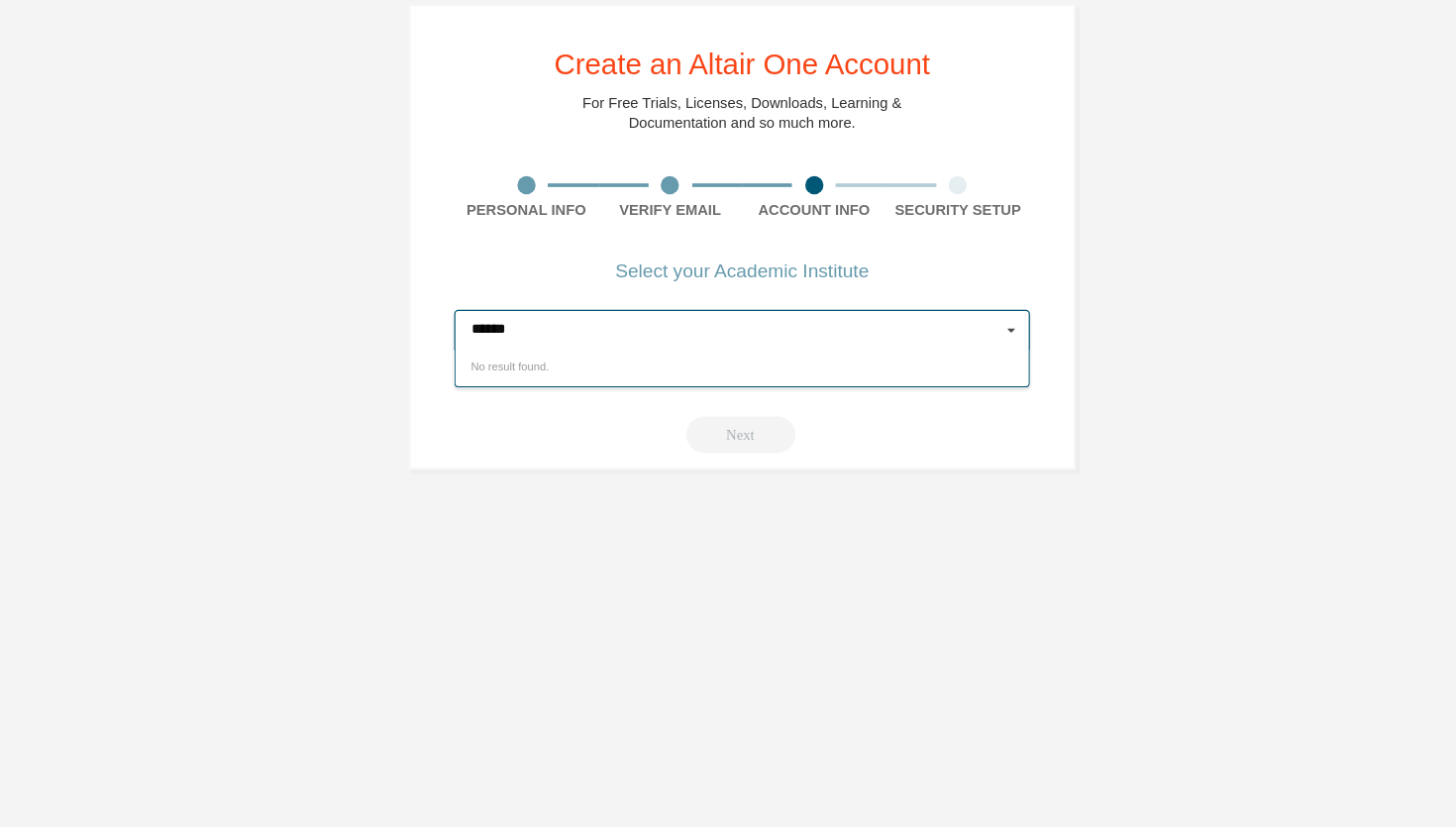 type on "******" 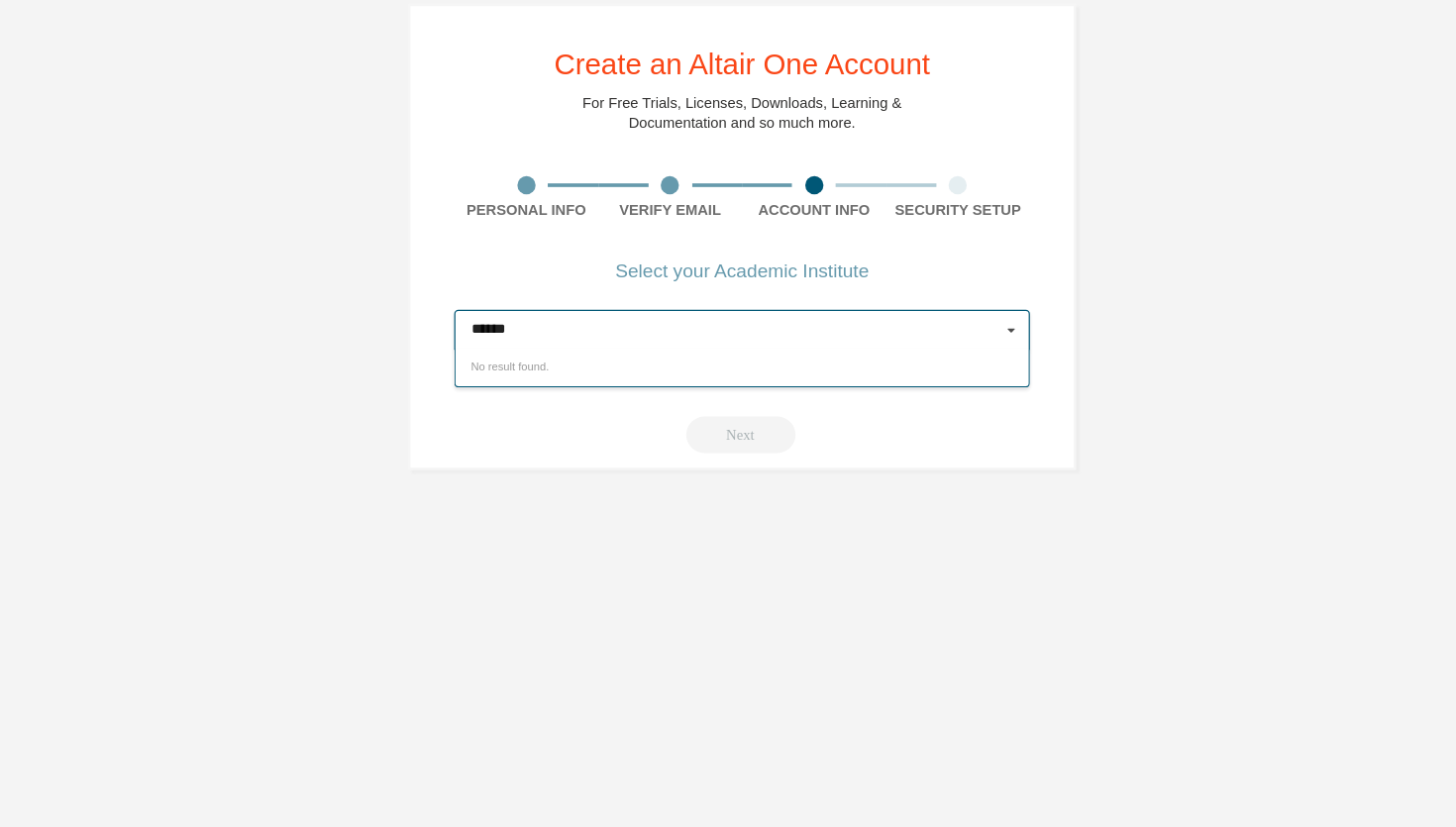 type 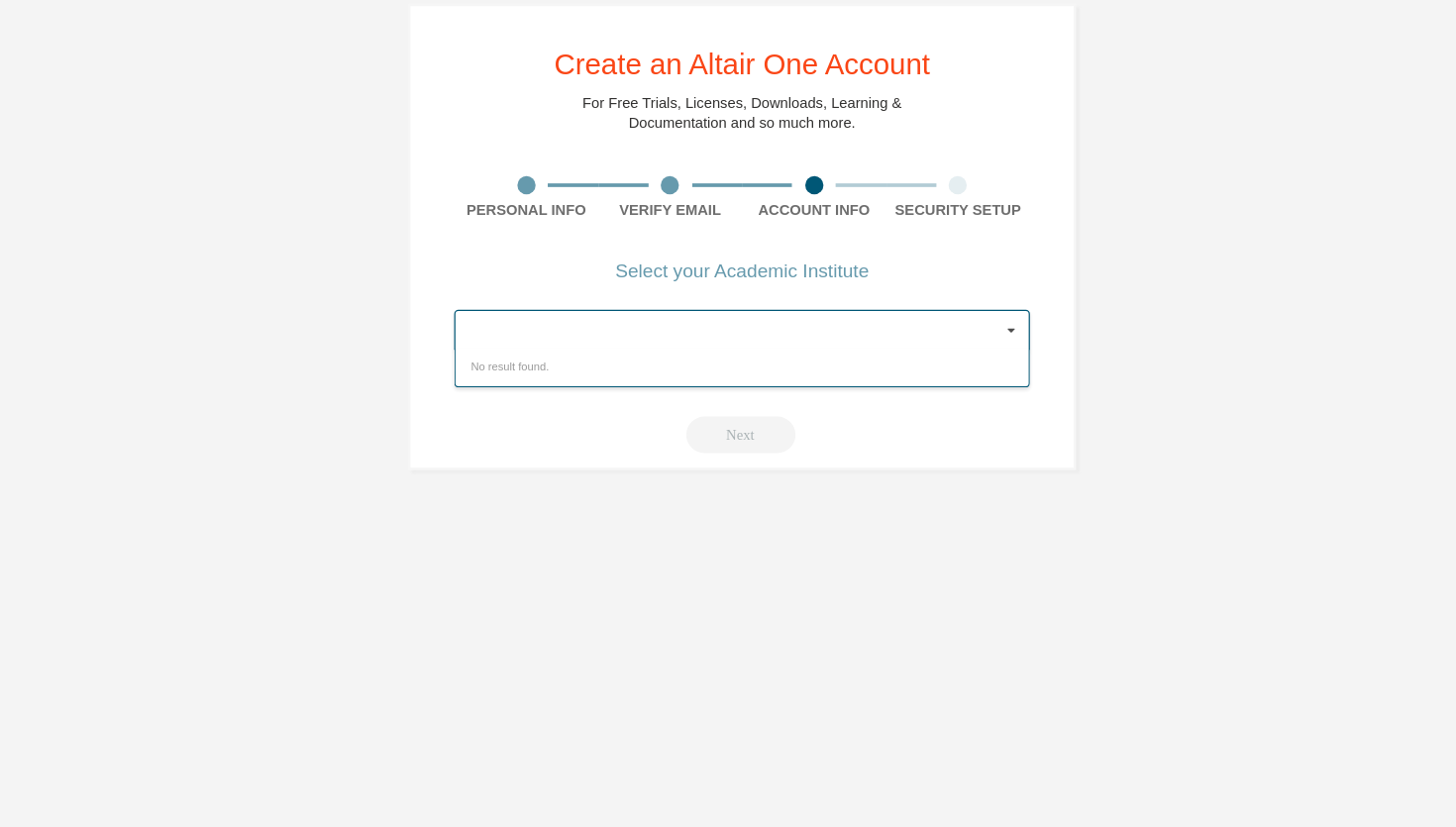 click on "Select your Academic Institute" at bounding box center (728, 283) 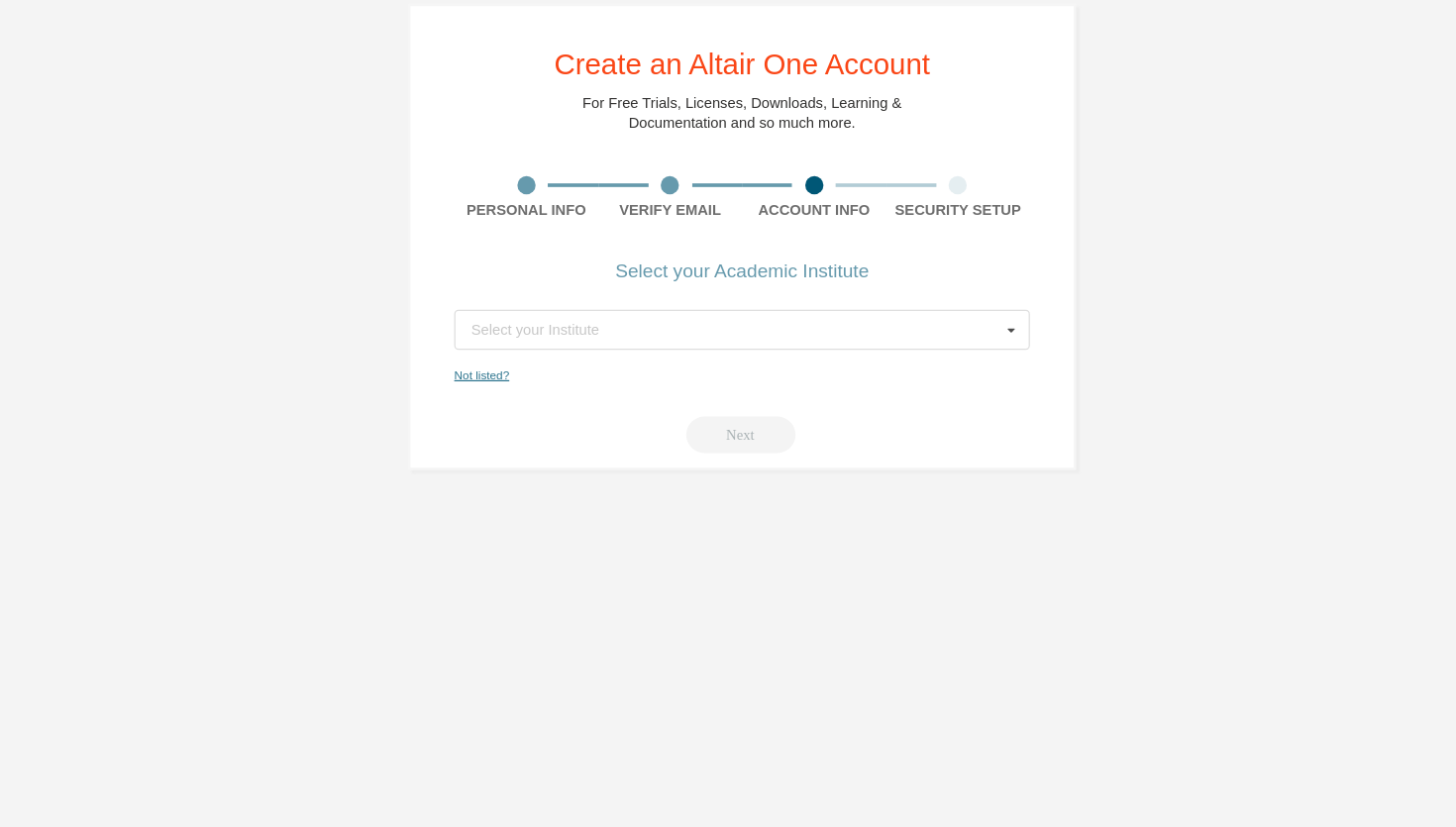 click on "Not listed?" at bounding box center [515, 367] 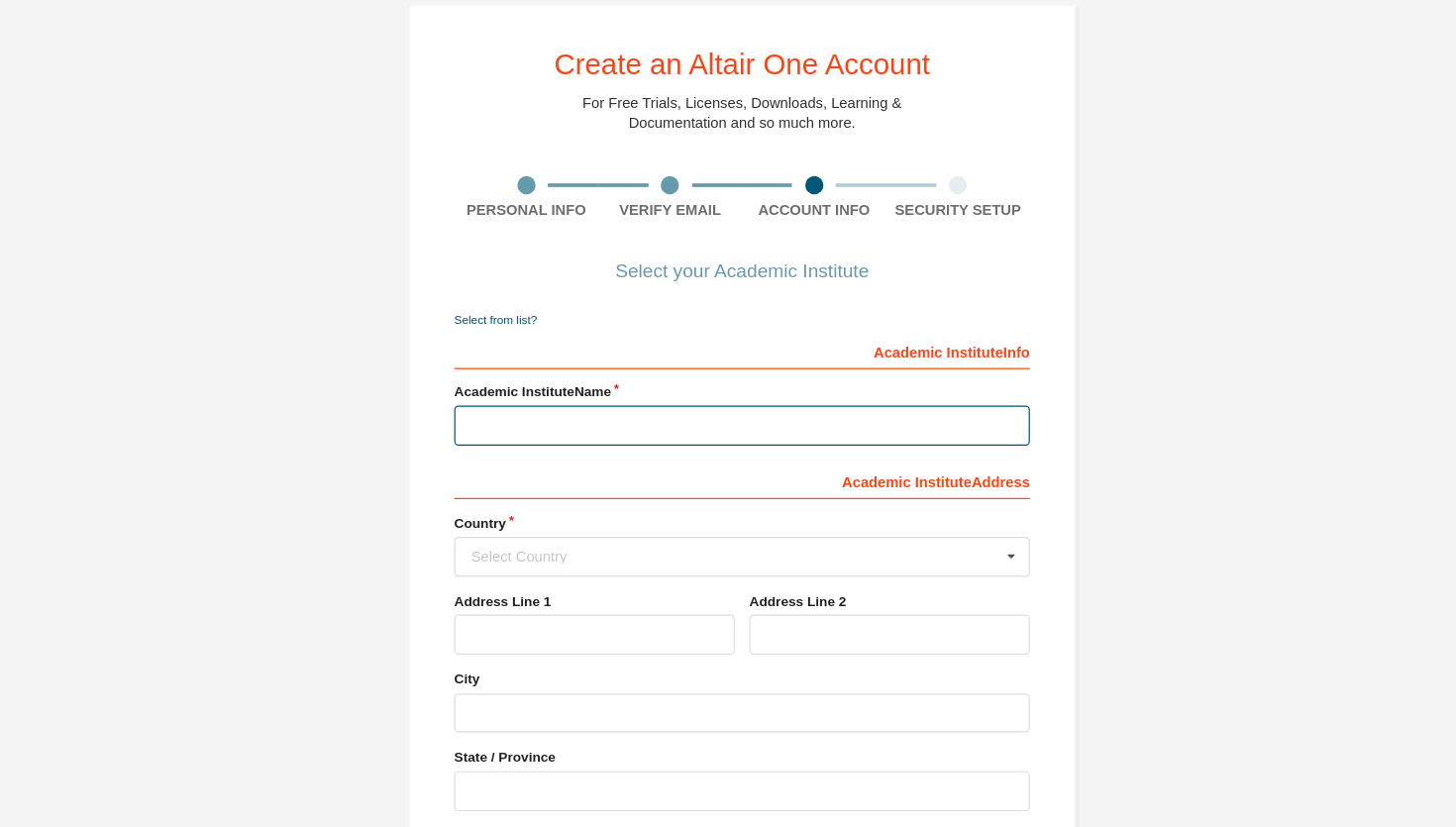 click at bounding box center [728, 409] 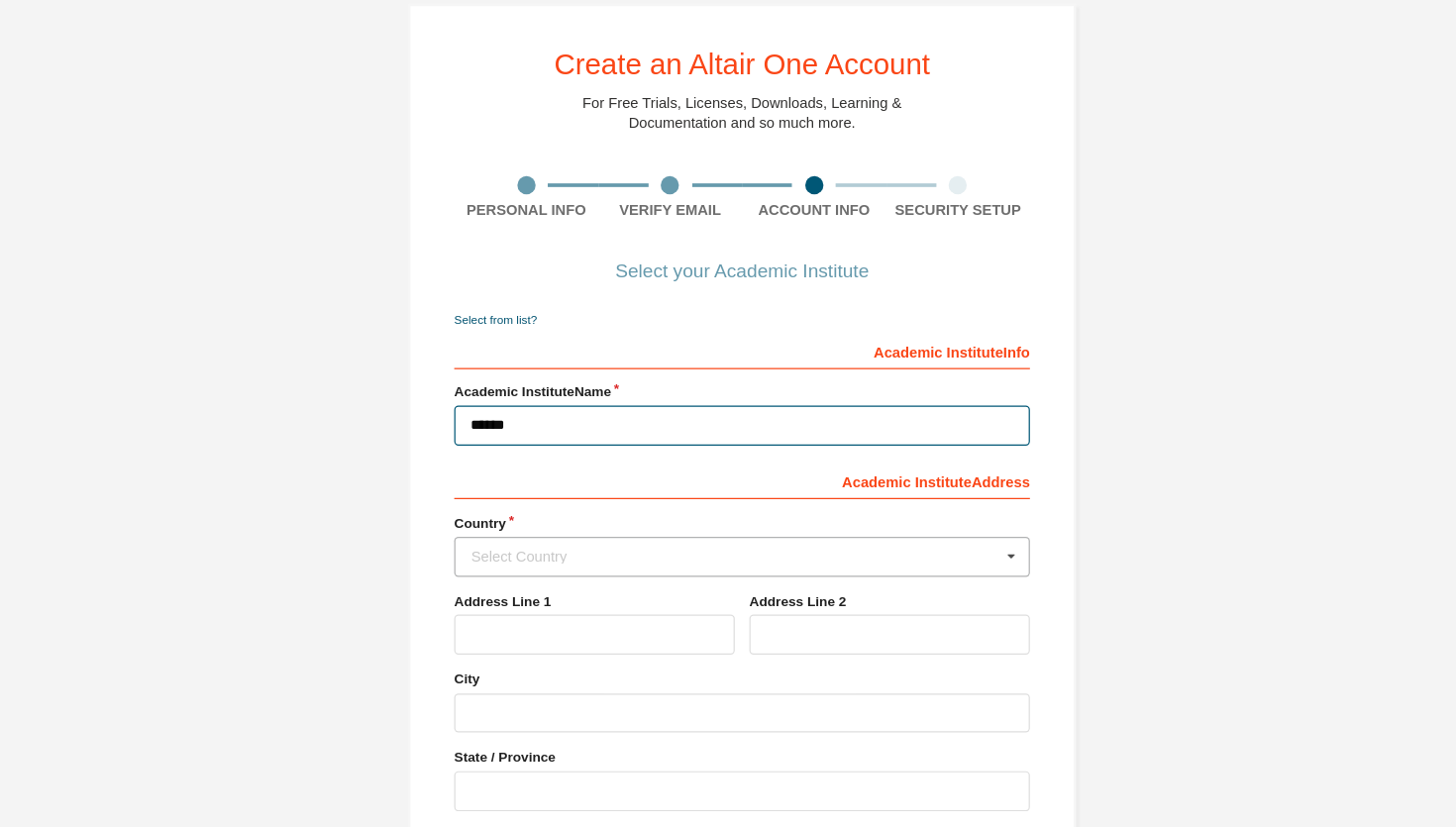 type on "******" 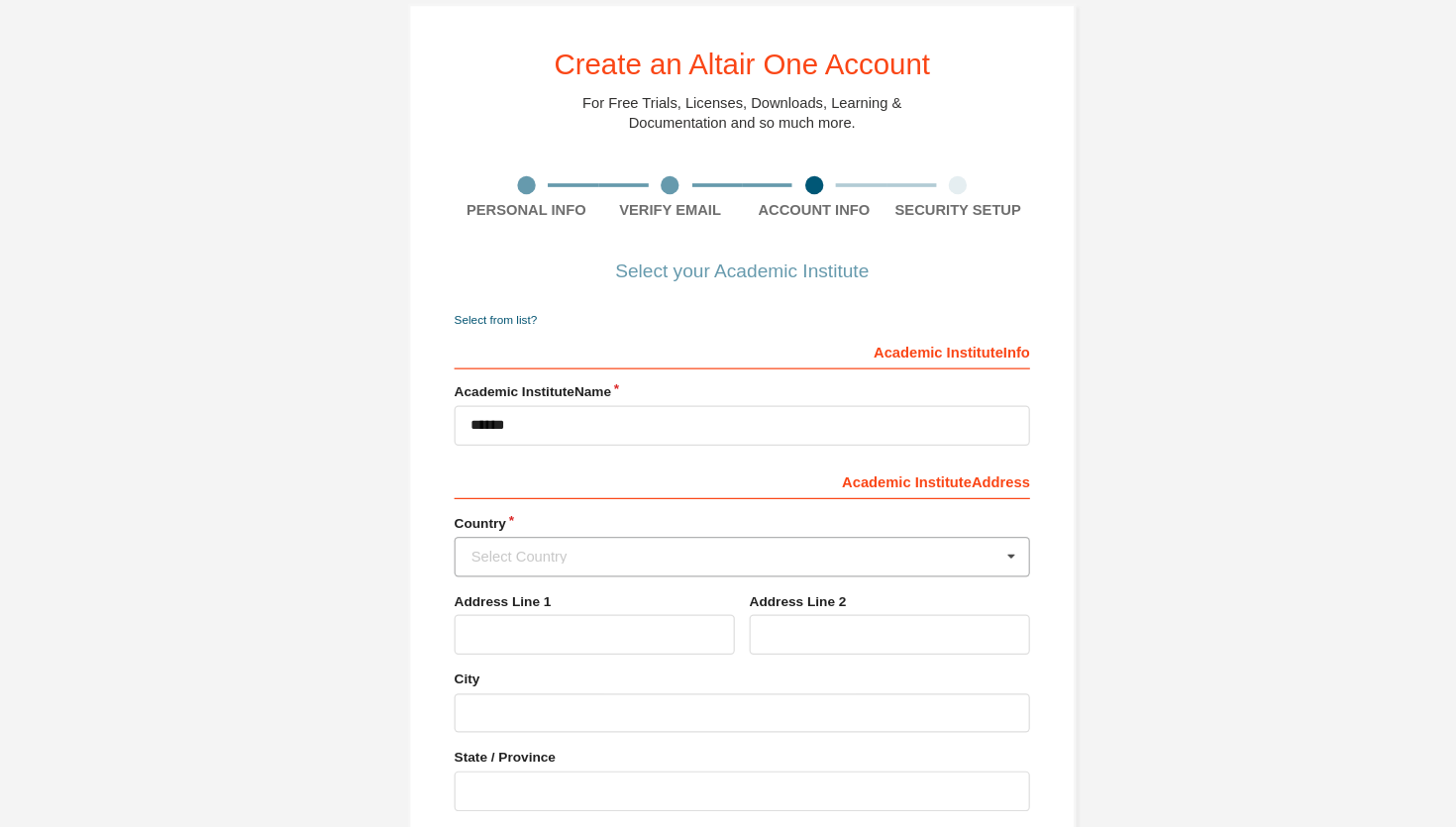 click on "Select Country Afghanistan Åland Islands Albania Algeria American Samoa Andorra Angola Anguilla Antarctica Antigua and Barbuda Argentina Armenia Aruba Australia Austria Azerbaijan Bahamas Bahrain Bangladesh Barbados Belgium Belize Benin Bermuda Bhutan Bolivia (Plurinational State of) Bonaire, Sint Eustatius and Saba Bosnia and Herzegovina Botswana Bouvet Island Brazil British Indian Ocean Territory Brunei Darussalam Bulgaria Burkina Faso Burundi Cabo Verde Cambodia Cameroon Canada Cayman Islands Central African Republic Chad Chile China Christmas Island Cocos (Keeling) Islands Colombia Comoros Congo Congo (Democratic Republic of the) Cook Islands Costa Rica Côte d'Ivoire Croatia Curaçao Cyprus Czech Republic Denmark Djibouti Dominica Dominican Republic Ecuador Egypt El Salvador Equatorial Guinea Eritrea Estonia Ethiopia Falkland Islands (Malvinas) Faroe Islands Fiji Finland France French Guiana French Polynesia French Southern Territories Gabon Gambia Georgia Germany Ghana Gibraltar Greece Greenland Guam" at bounding box center (728, 516) 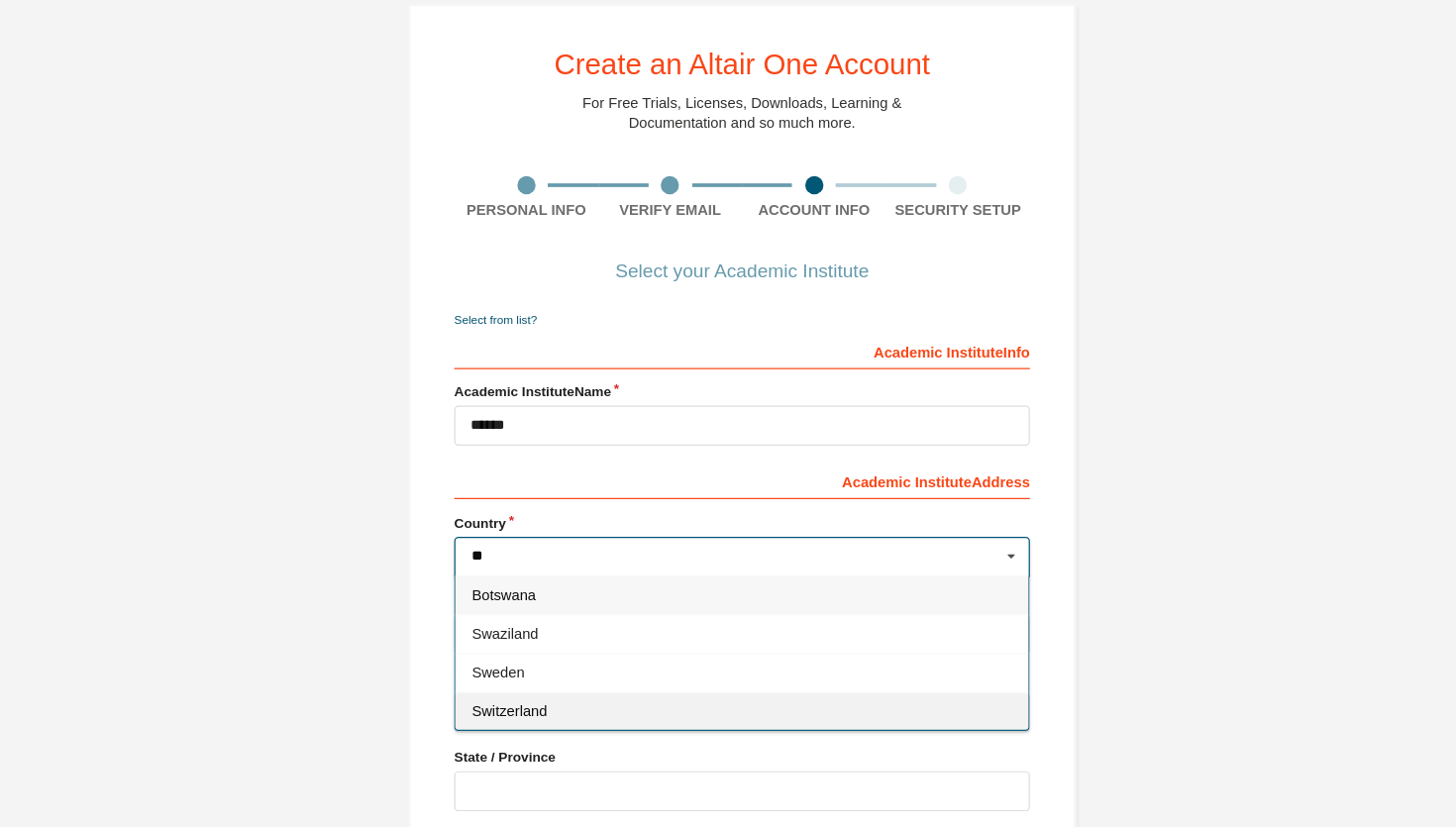 type on "**" 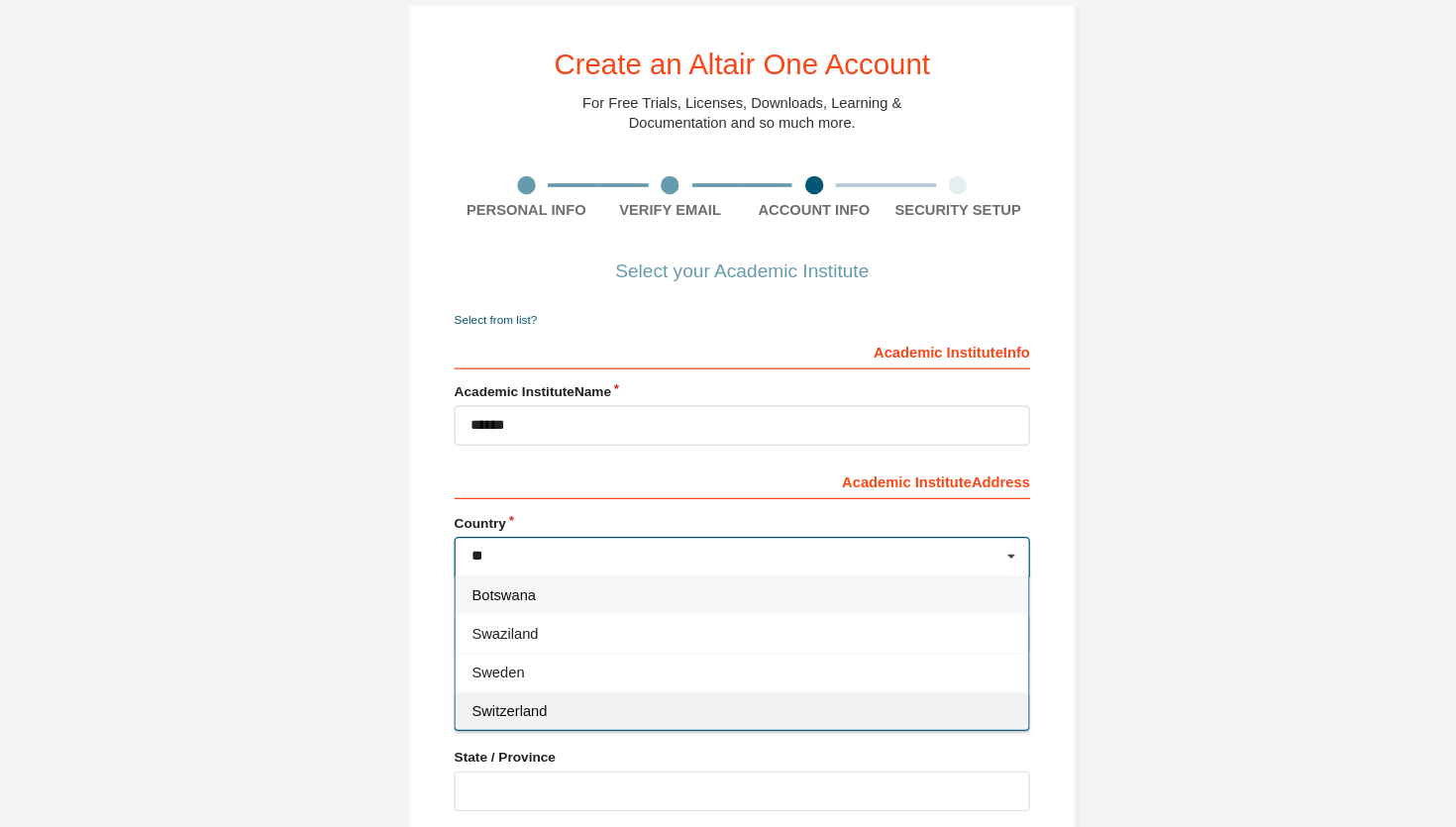 click on "Switzerland" at bounding box center [728, 643] 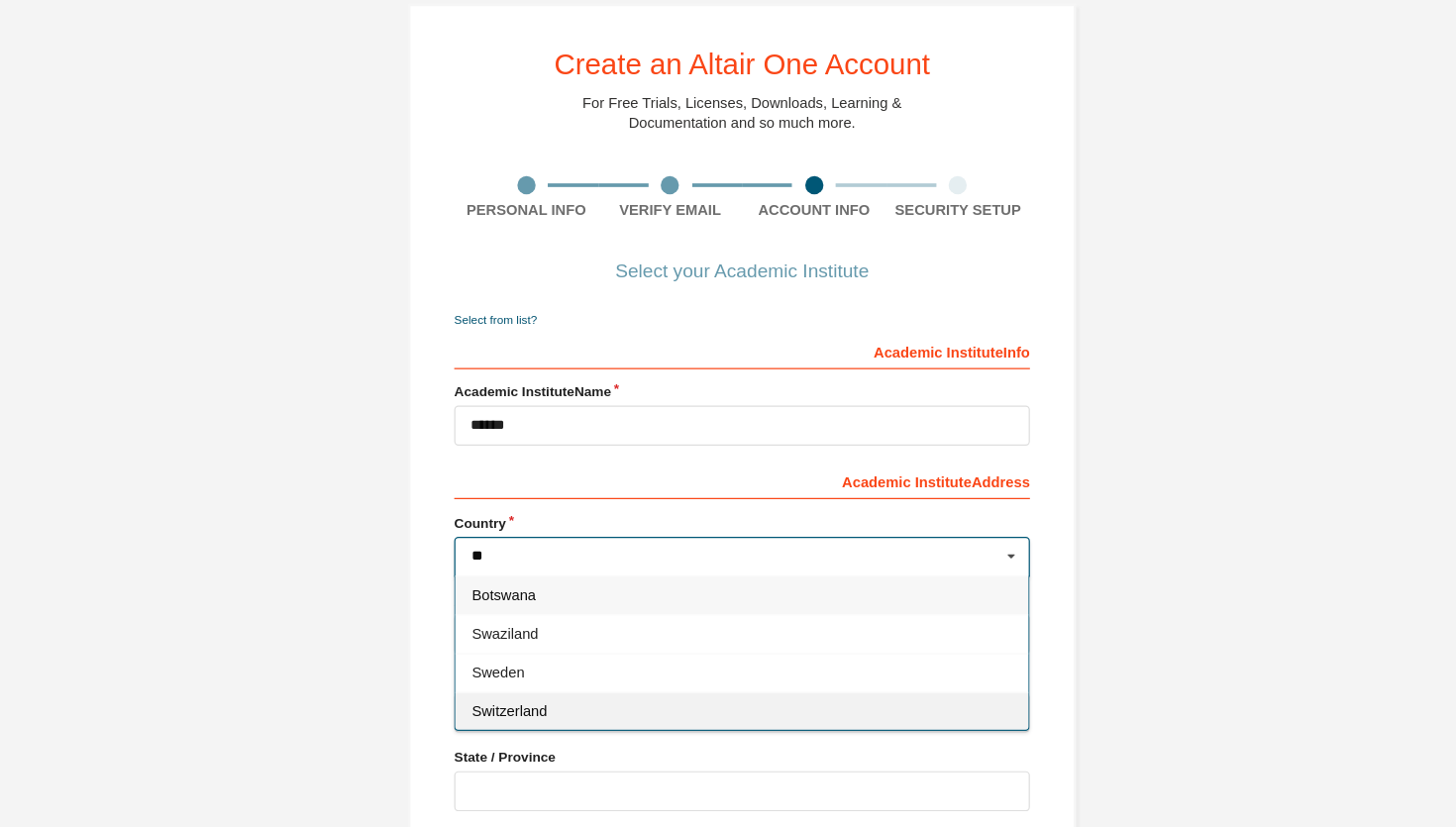 type on "***" 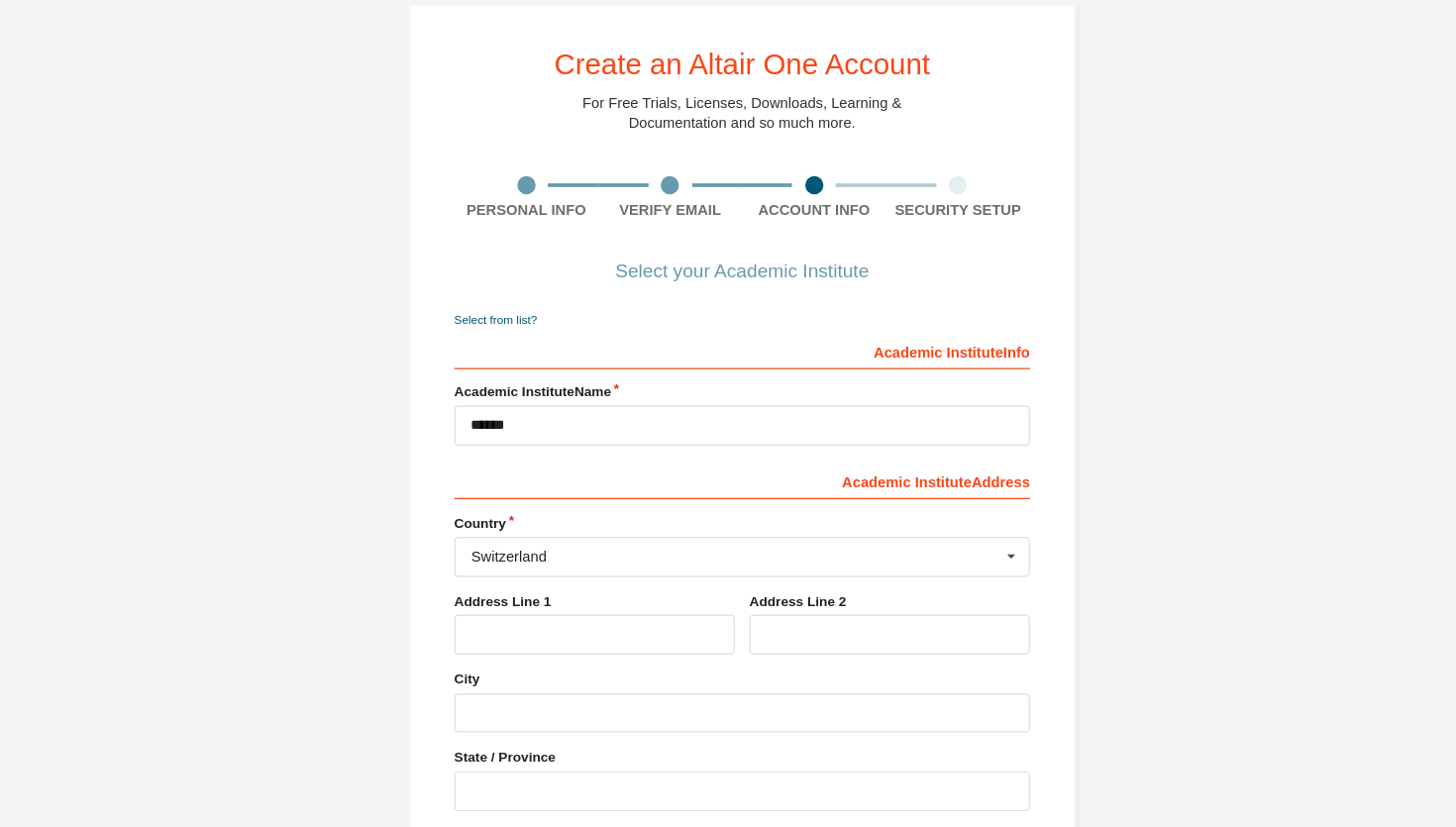 scroll, scrollTop: 121, scrollLeft: 0, axis: vertical 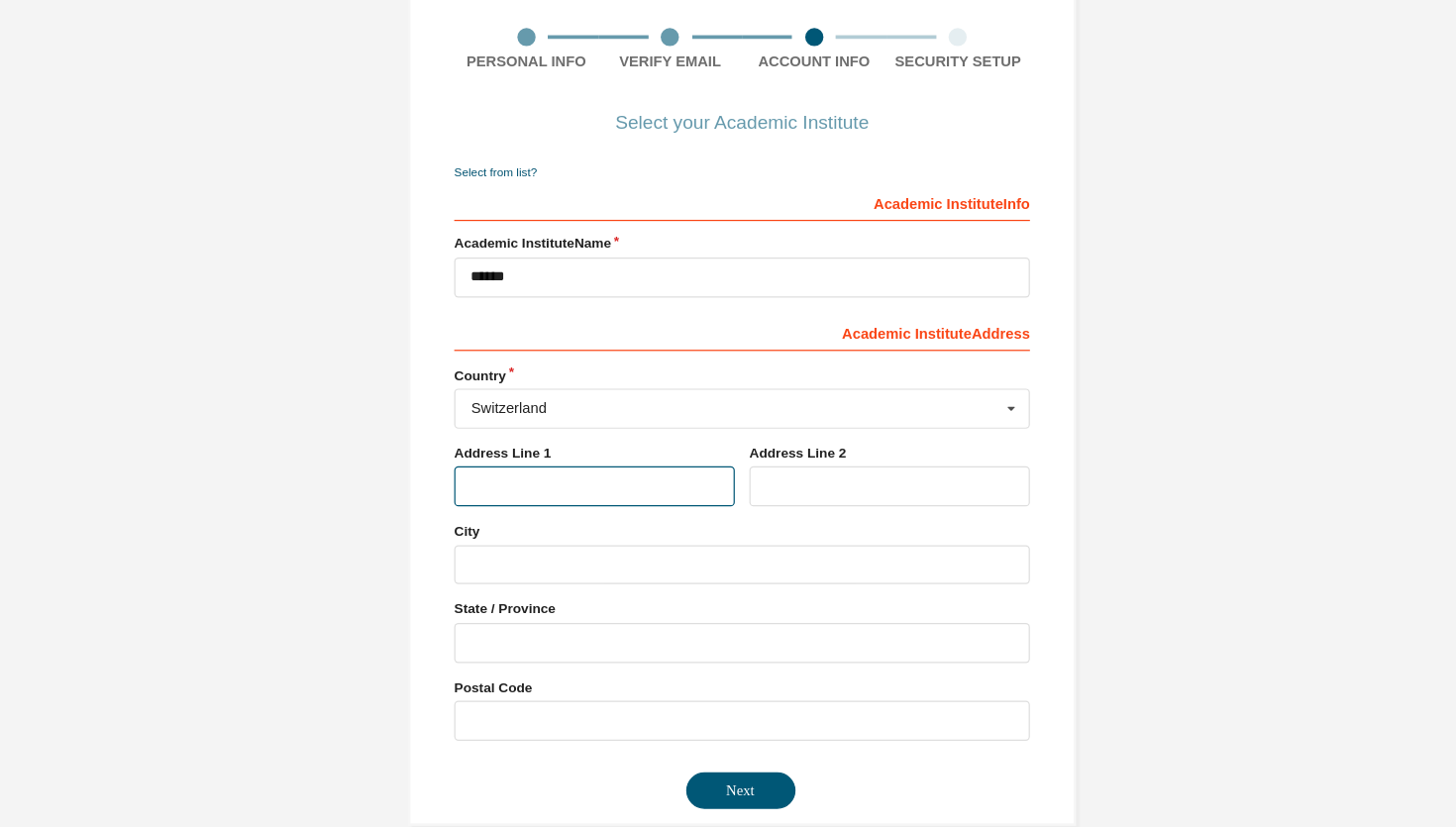 click at bounding box center [607, 459] 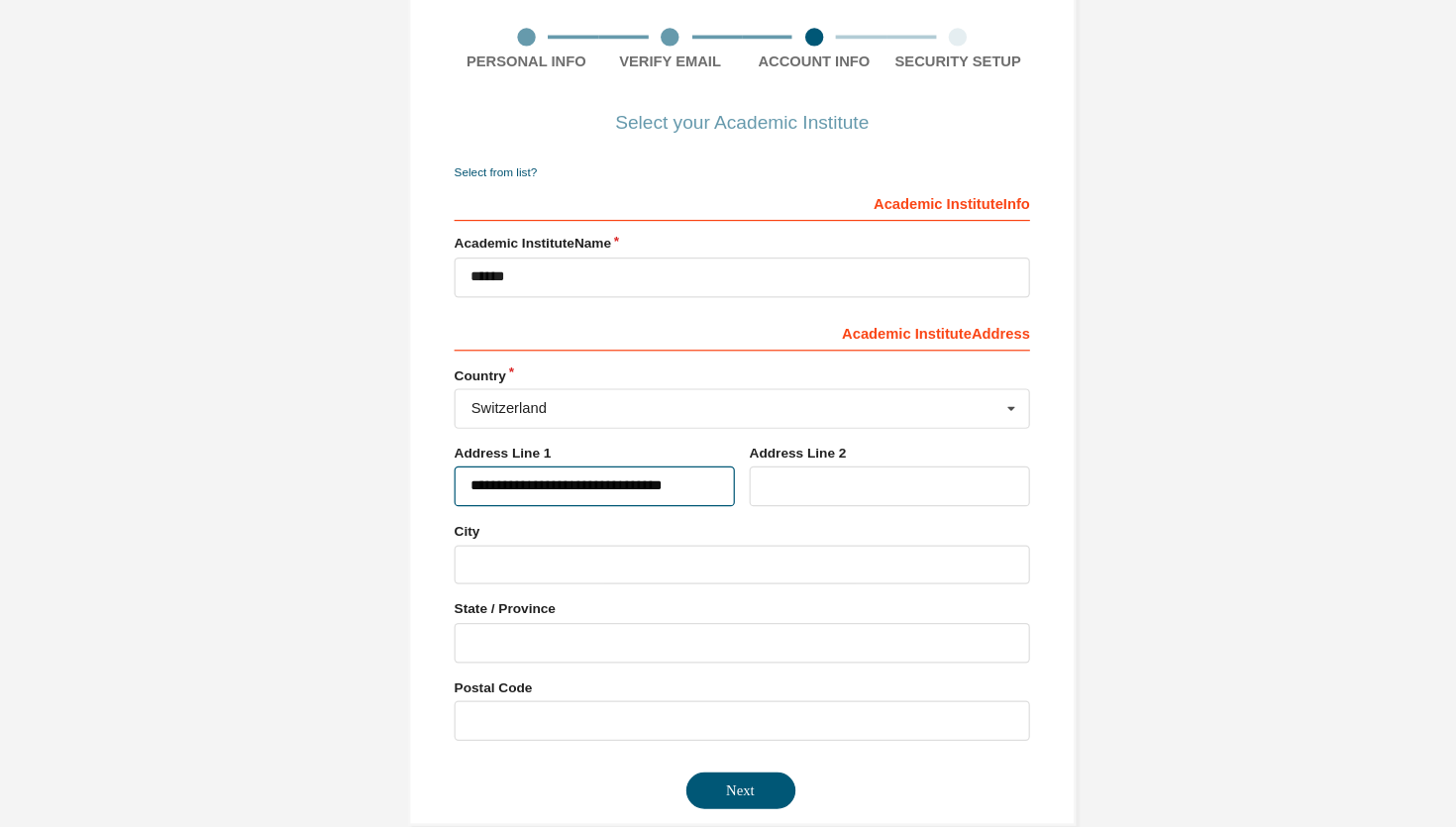 drag, startPoint x: 619, startPoint y: 463, endPoint x: 702, endPoint y: 464, distance: 83.00602 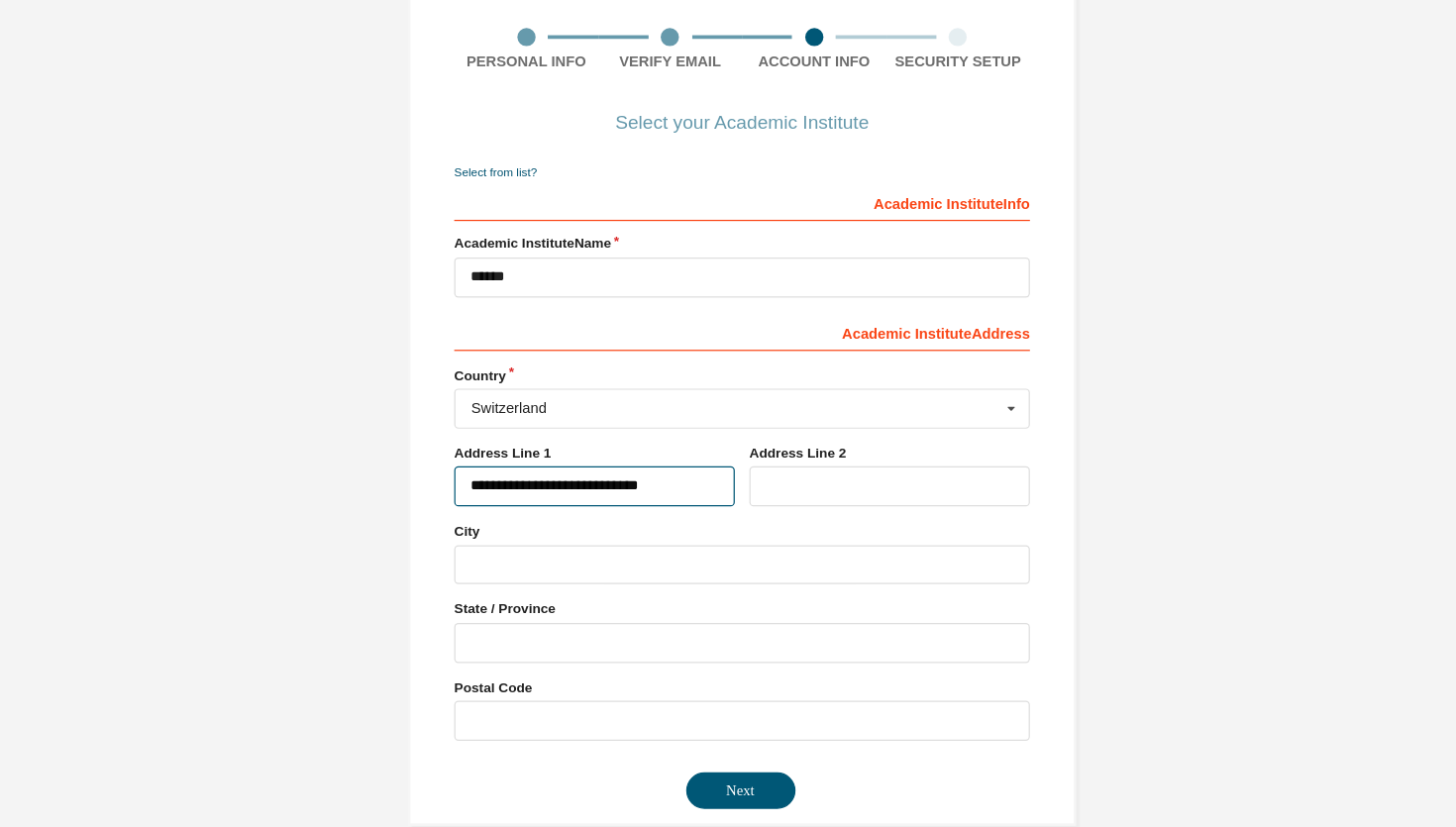 type on "**********" 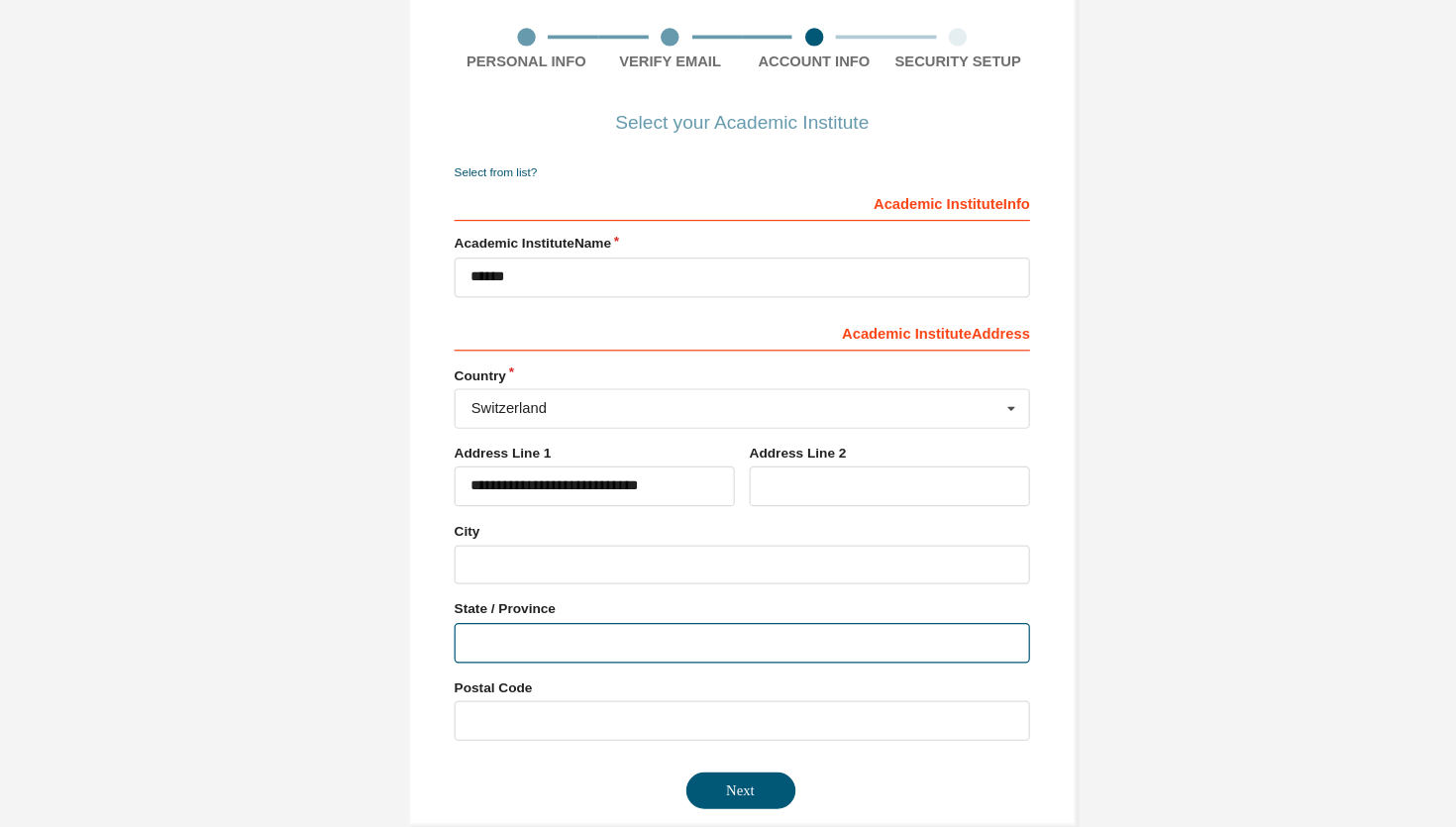 click at bounding box center (728, 586) 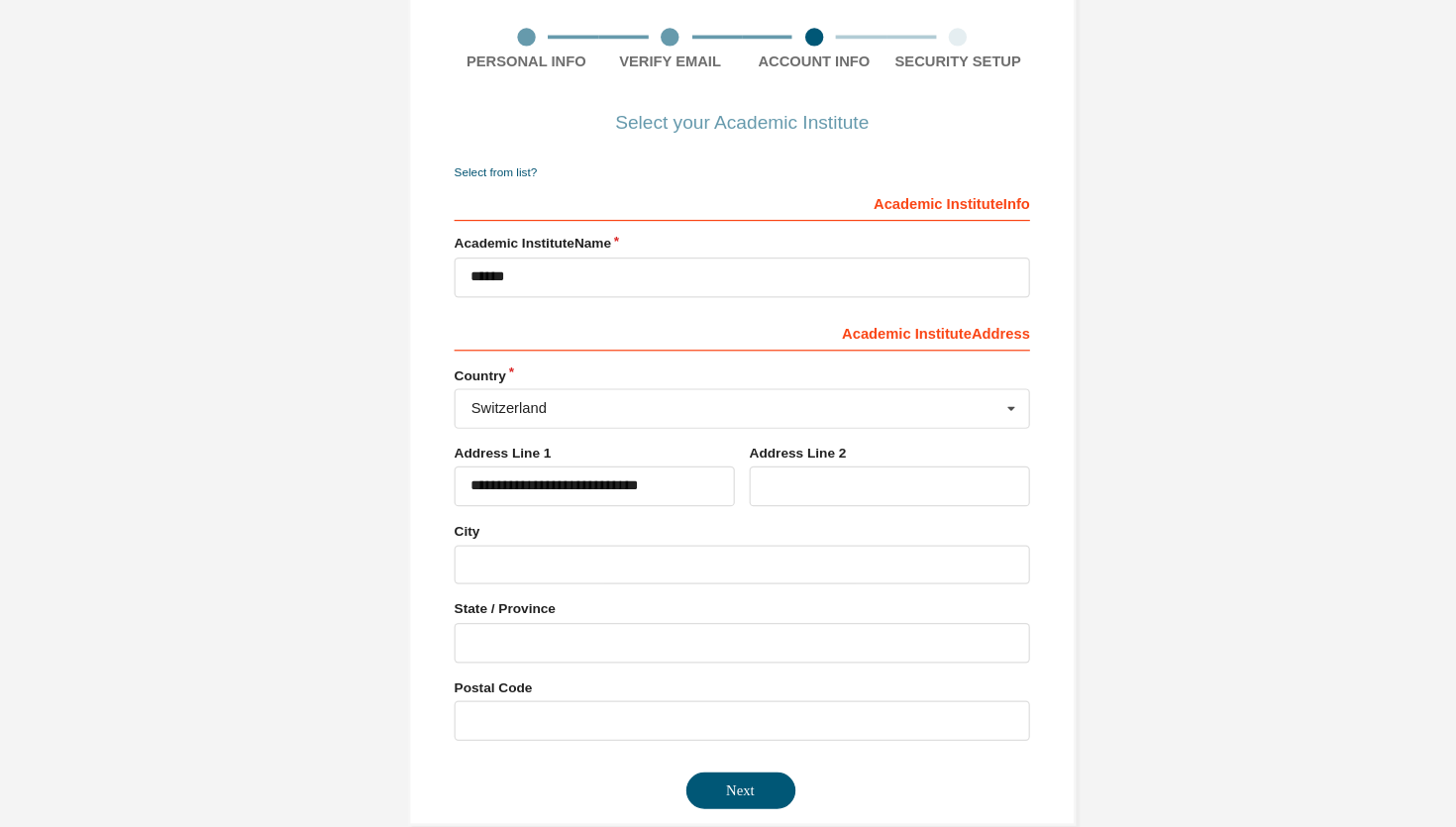 click on "Postal Code" at bounding box center (728, 623) 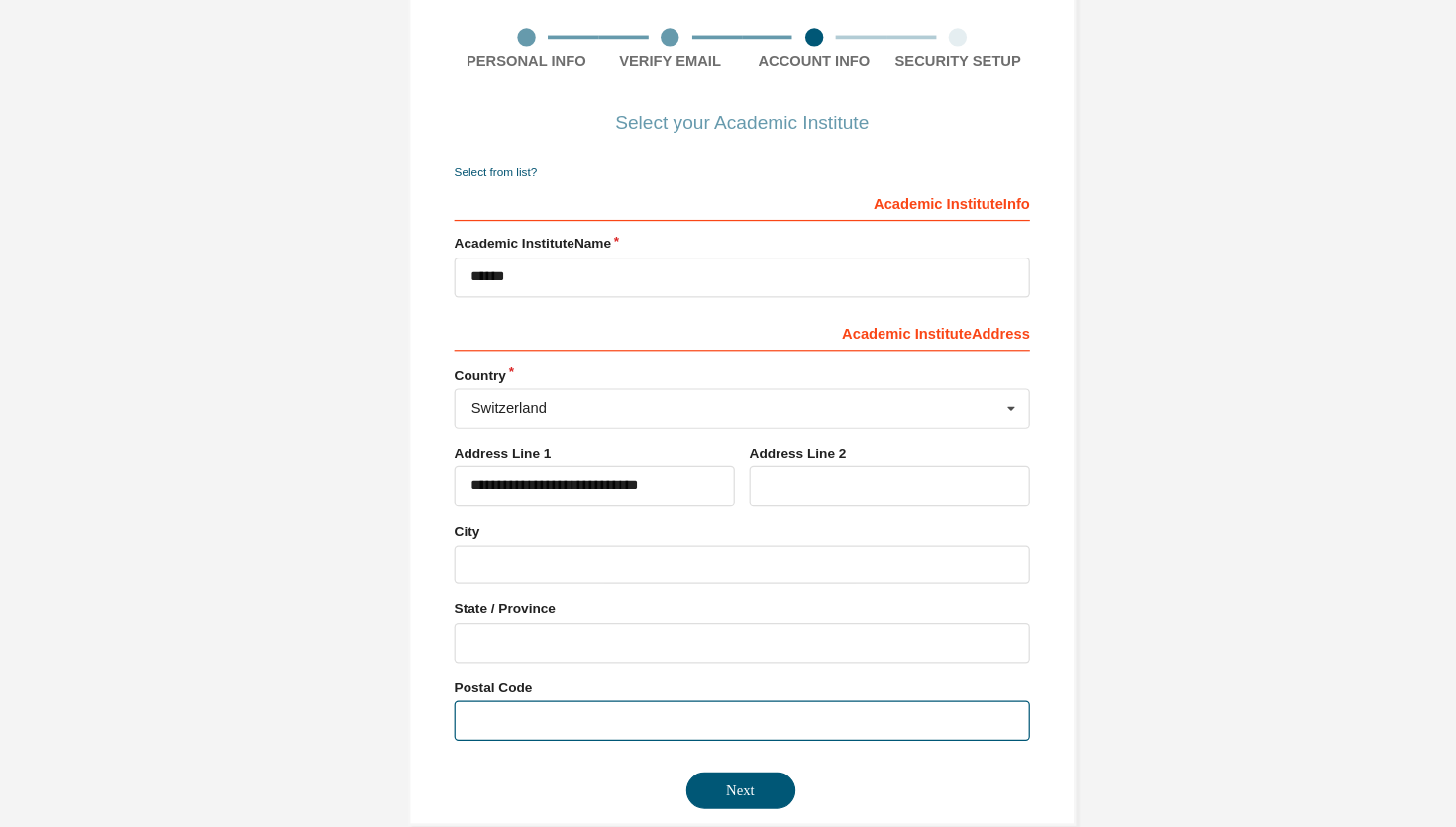 click at bounding box center (728, 650) 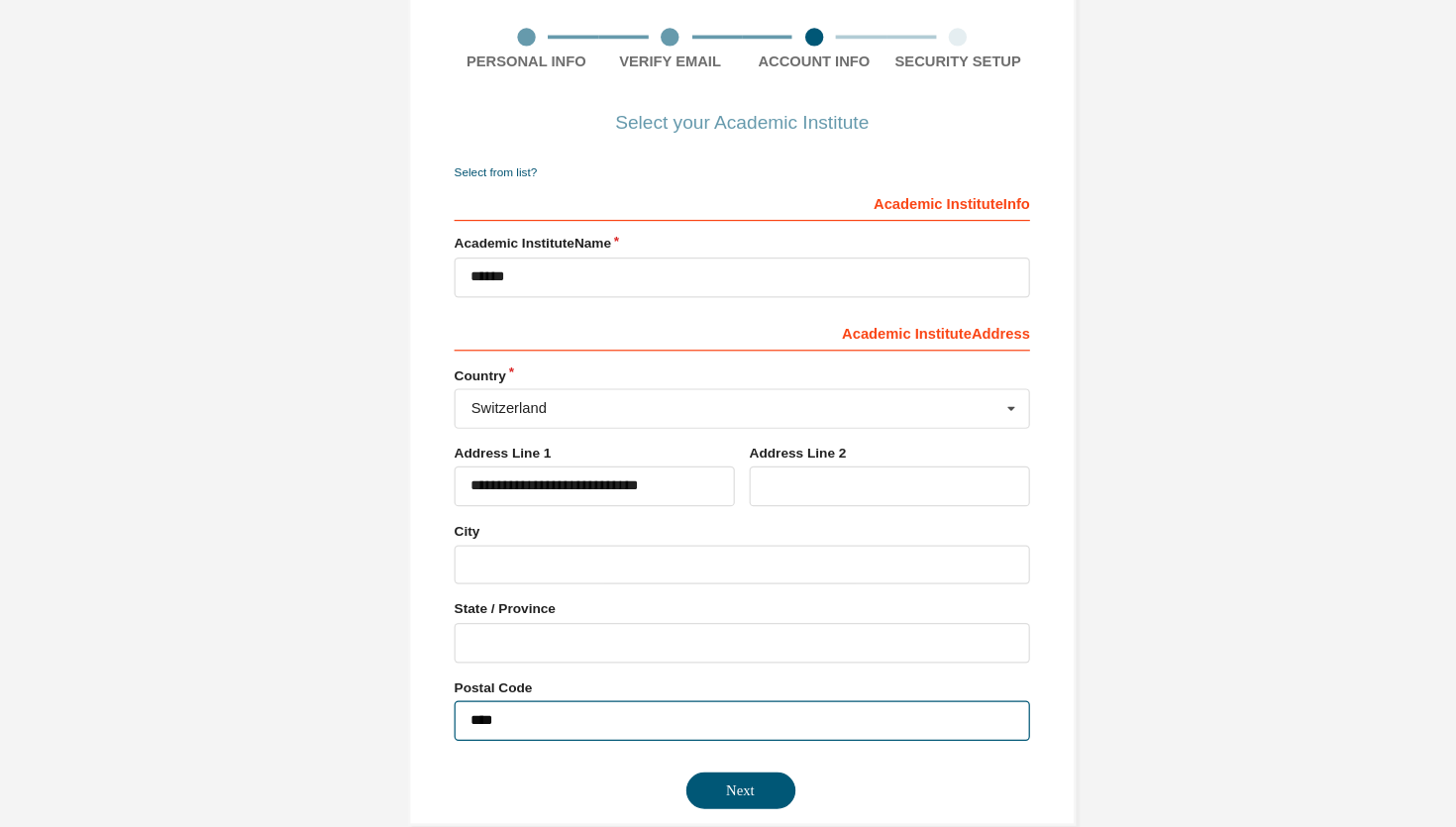 type on "****" 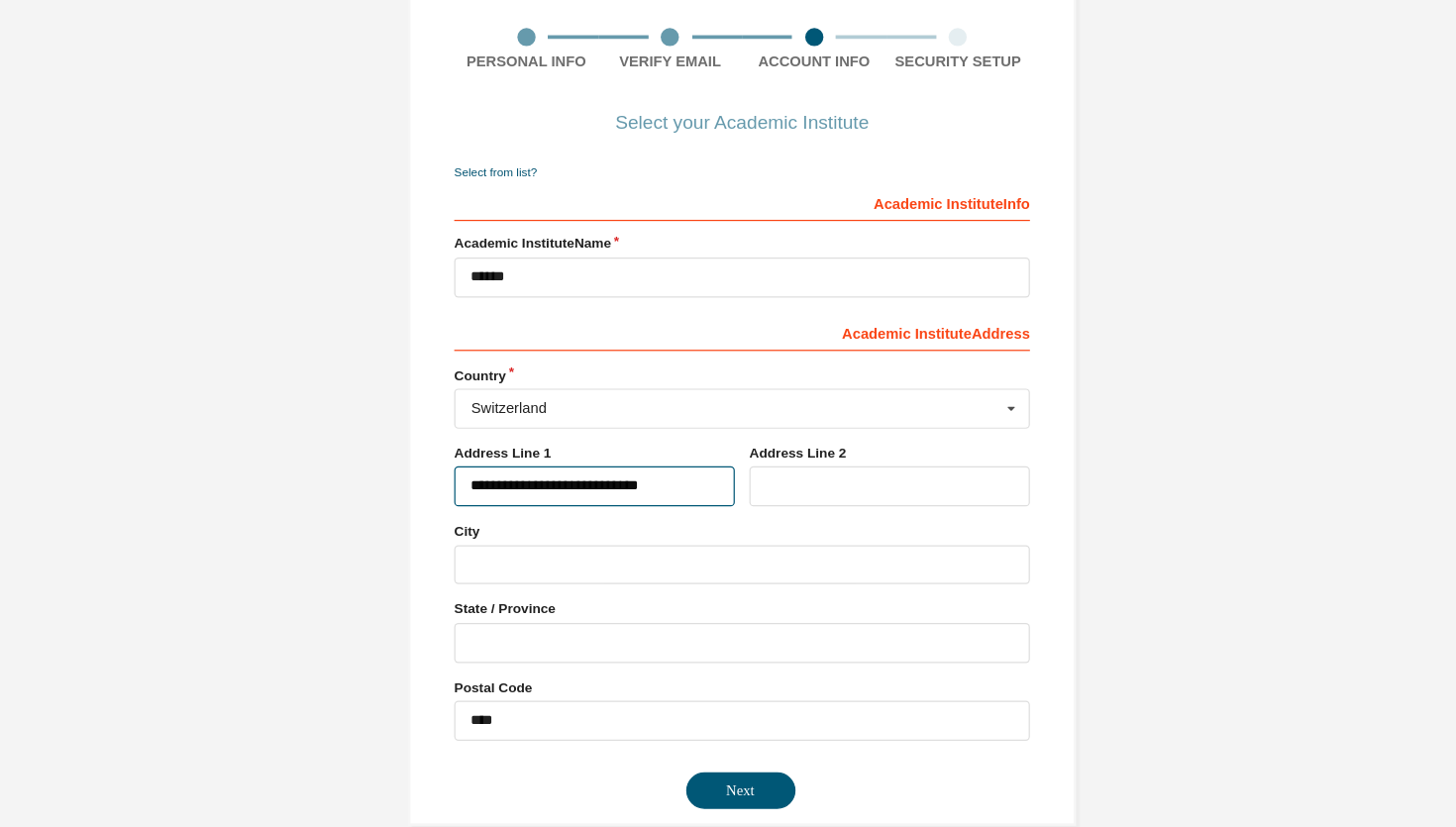 drag, startPoint x: 619, startPoint y: 459, endPoint x: 650, endPoint y: 459, distance: 31 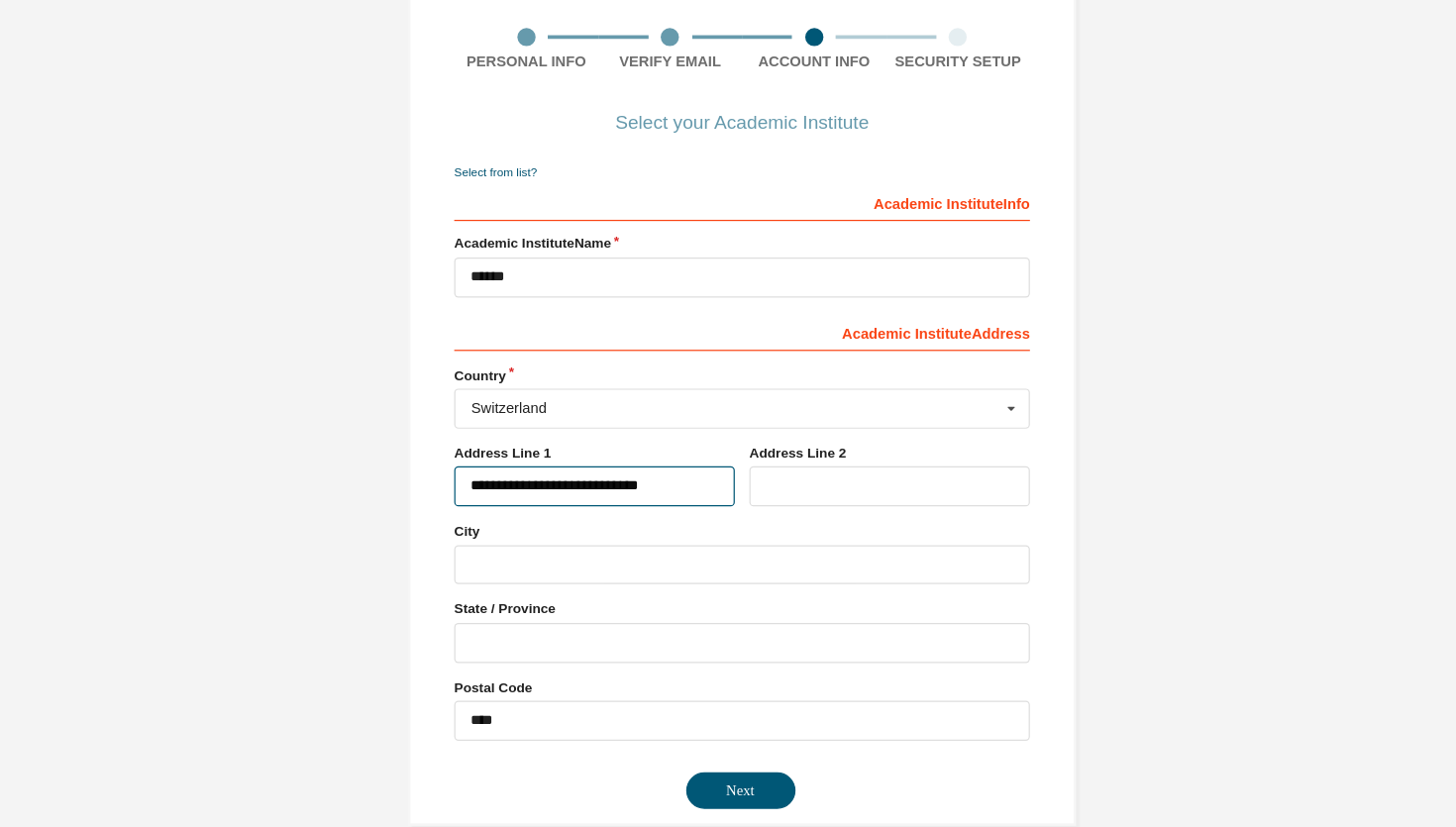 drag, startPoint x: 614, startPoint y: 457, endPoint x: 652, endPoint y: 463, distance: 38.470768 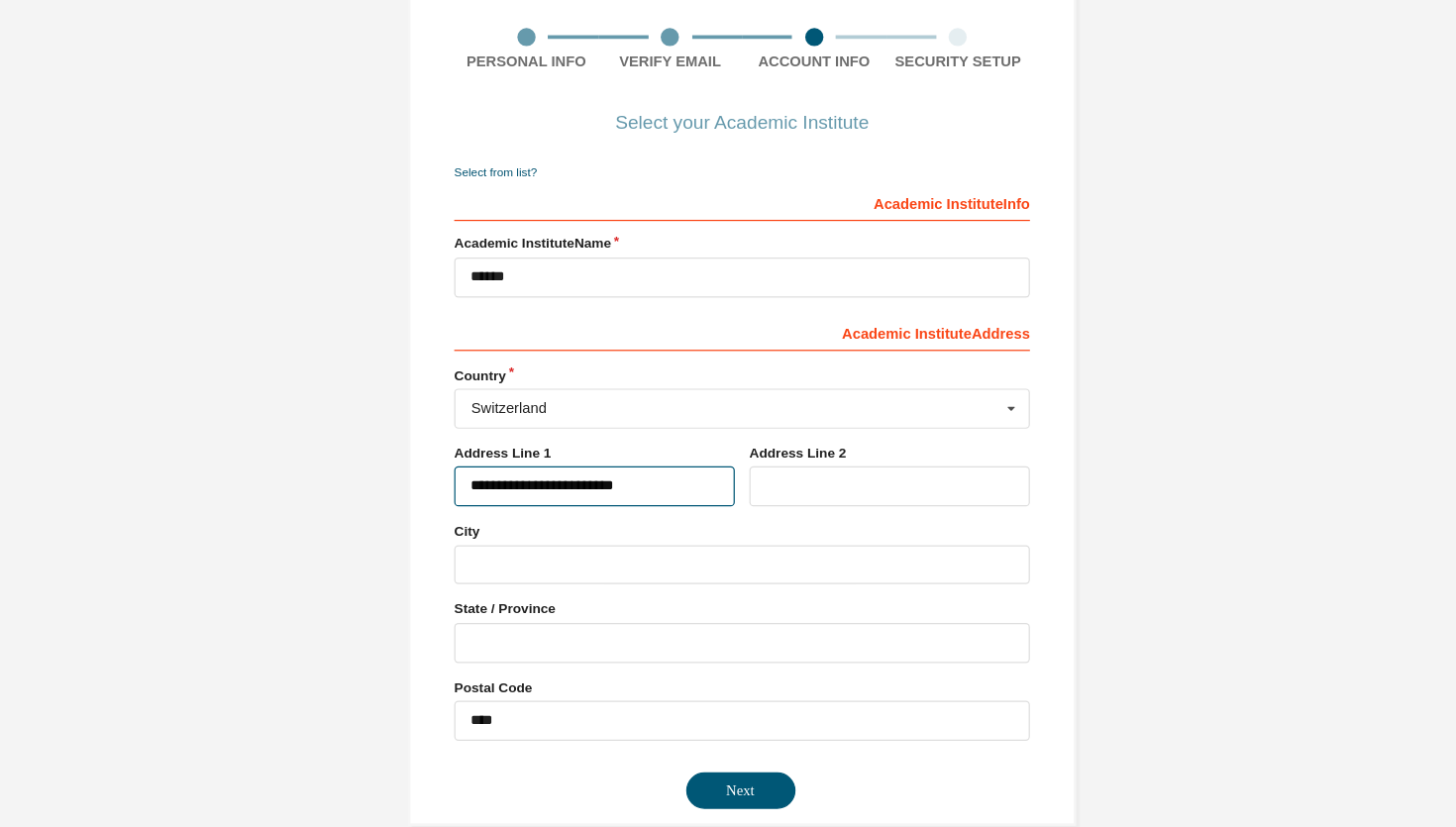 type on "**********" 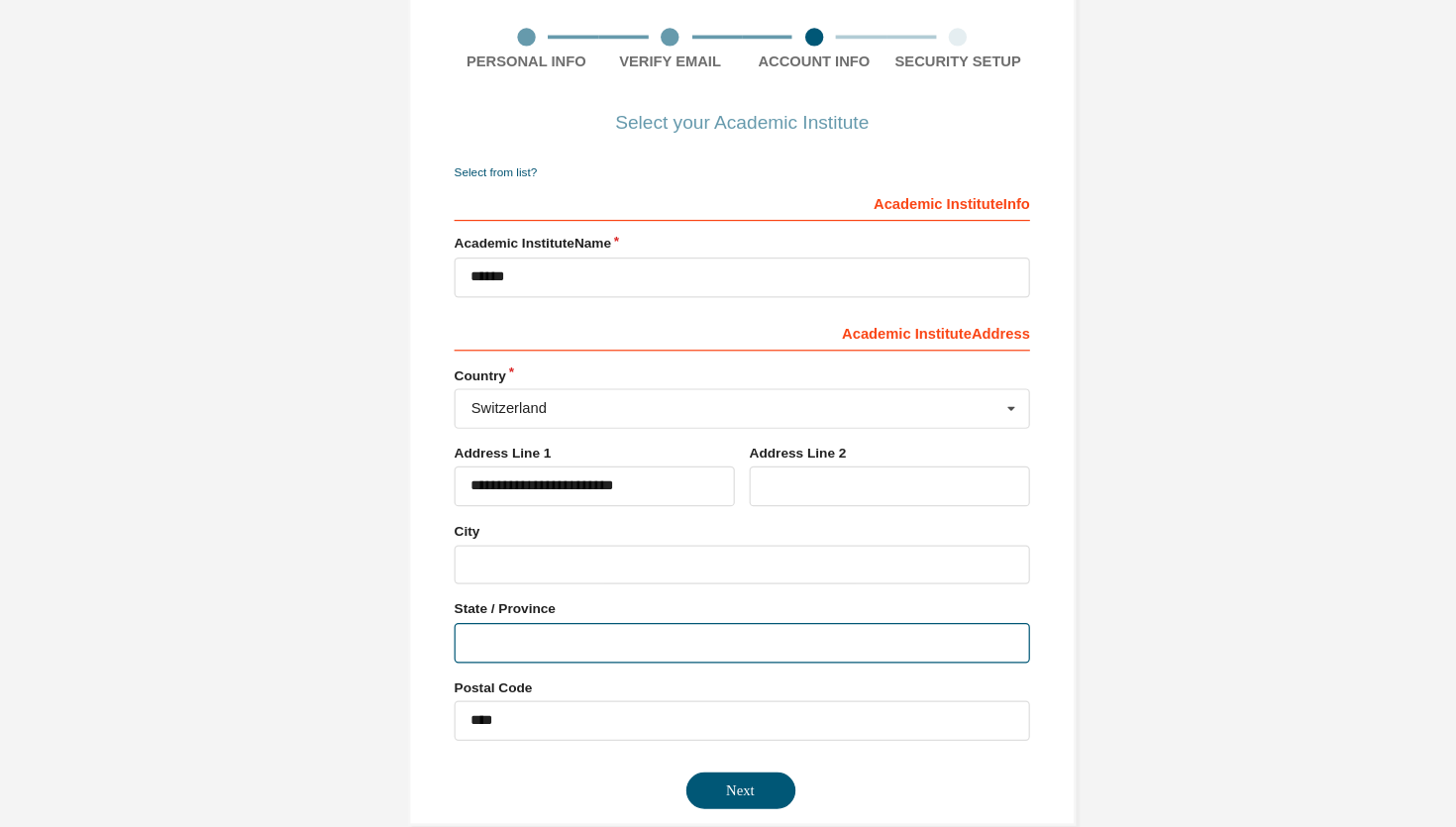 click at bounding box center [728, 586] 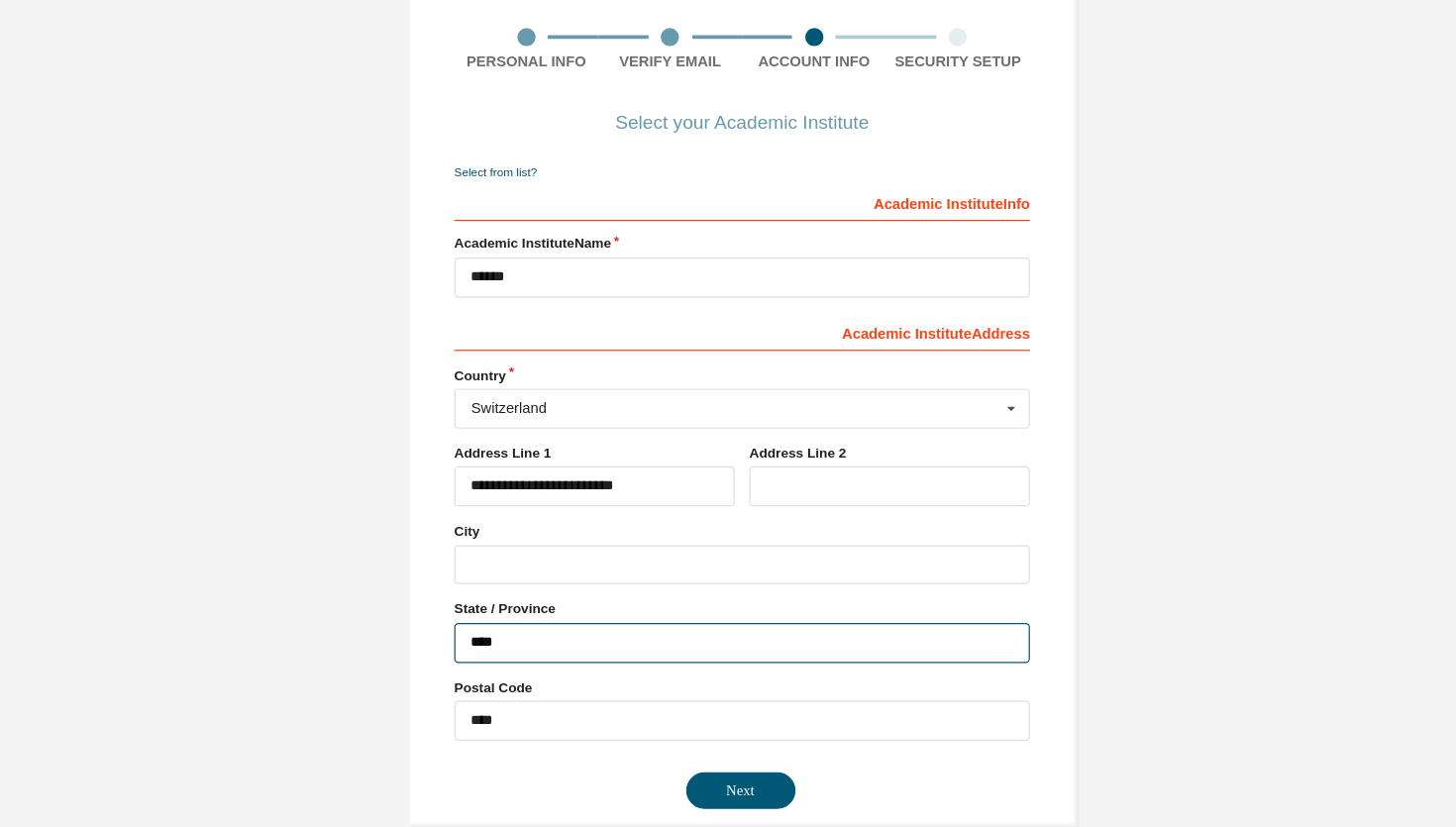 type 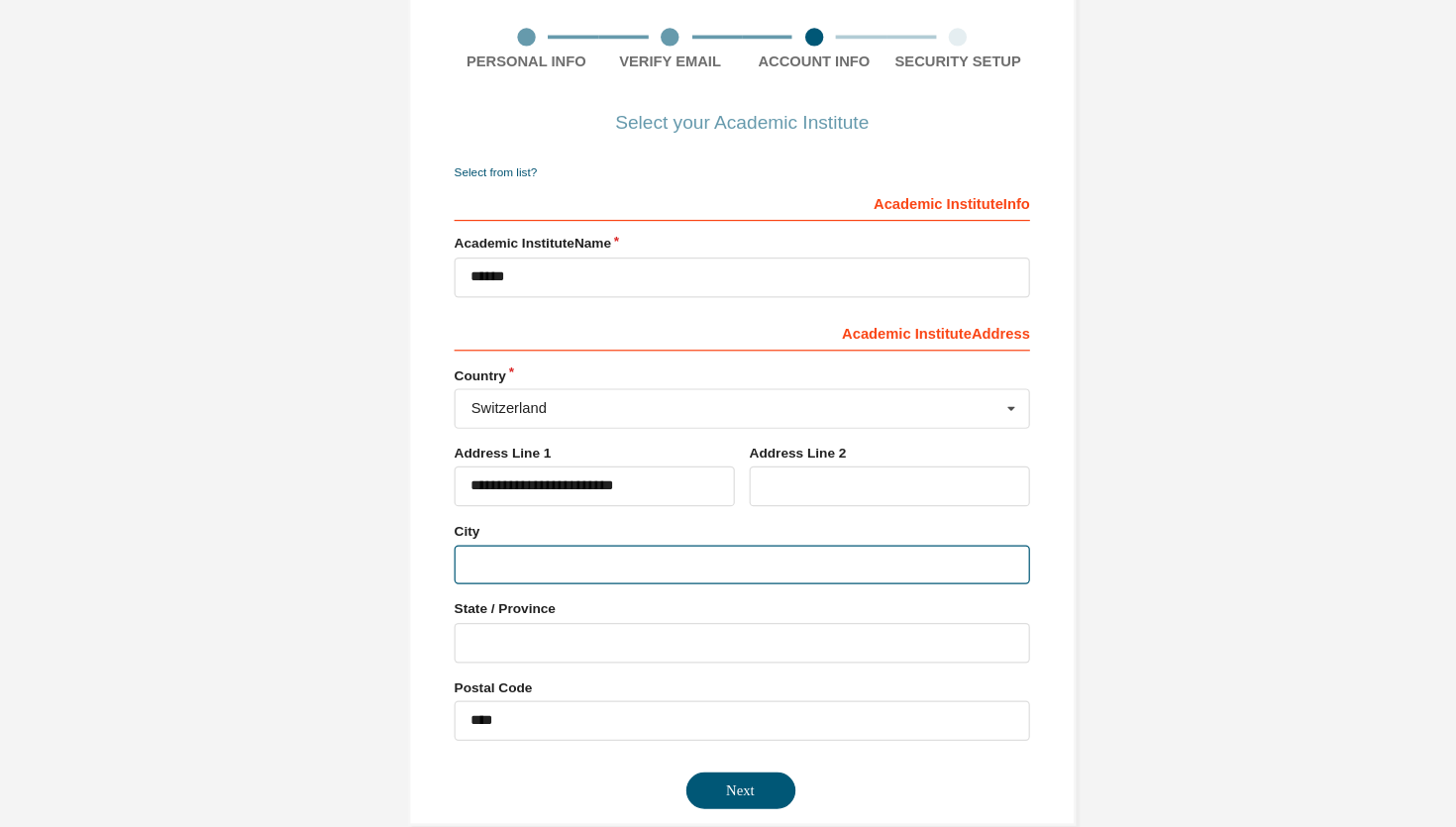 click at bounding box center (728, 523) 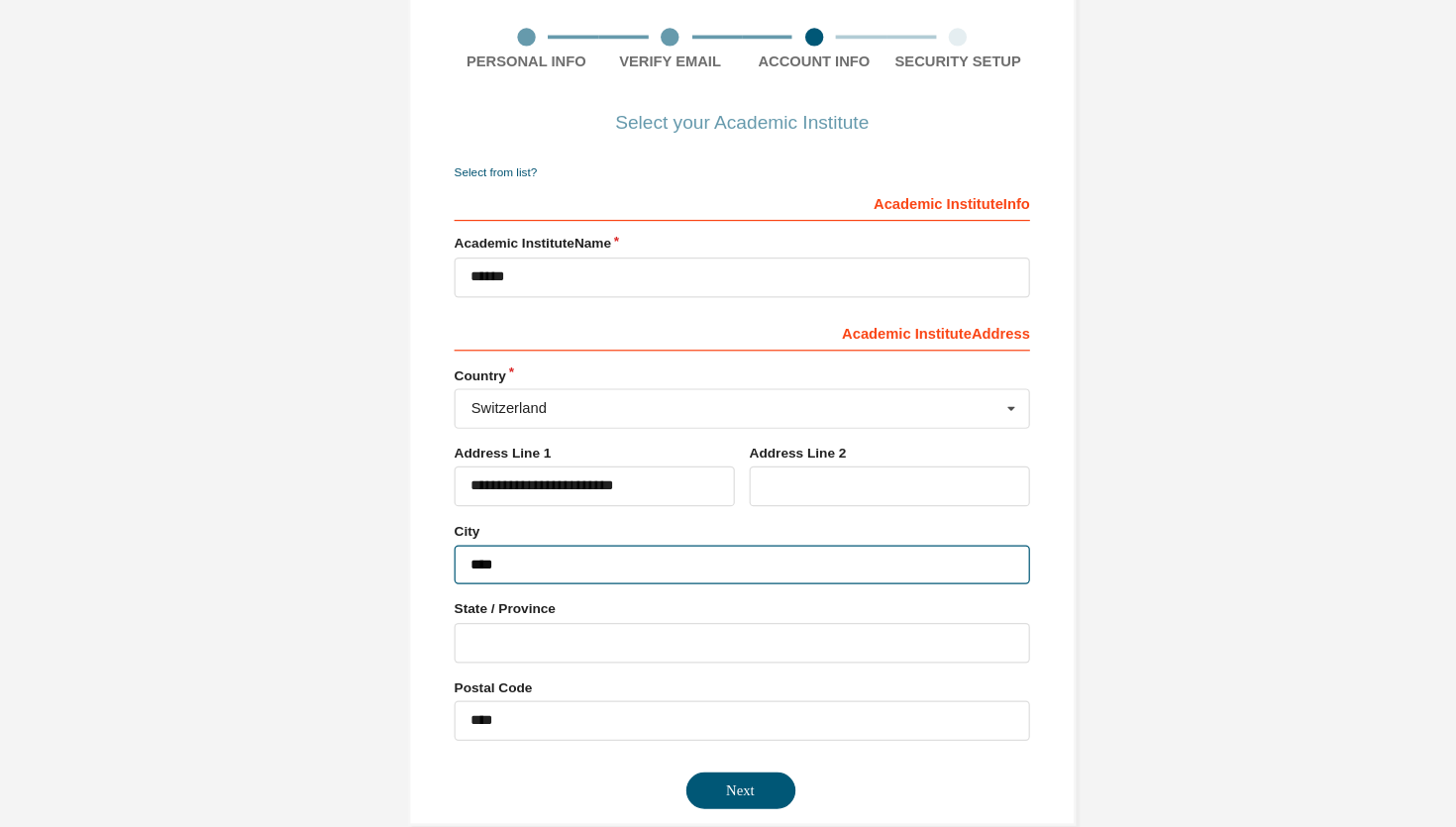 type on "****" 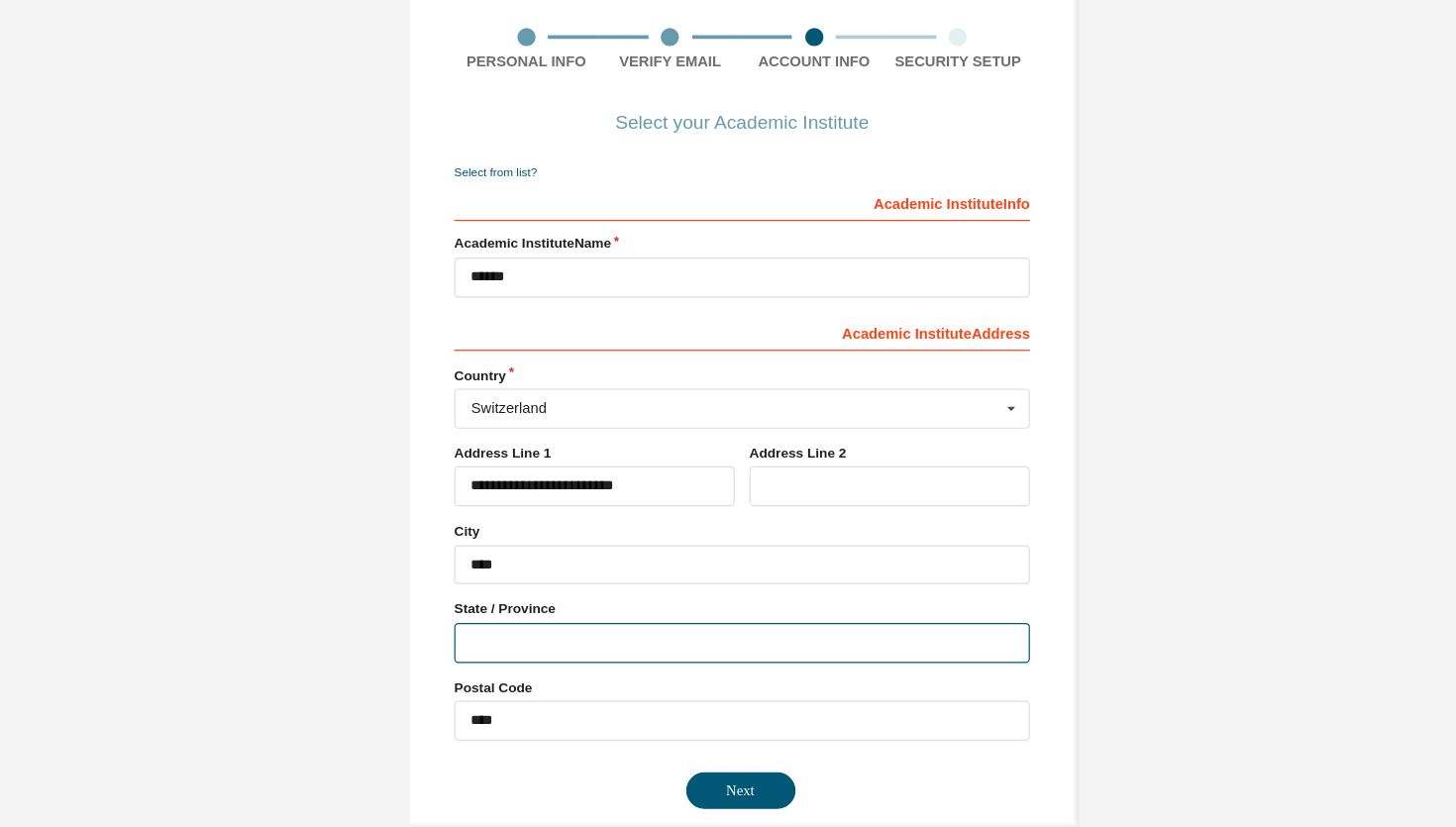 click at bounding box center [728, 586] 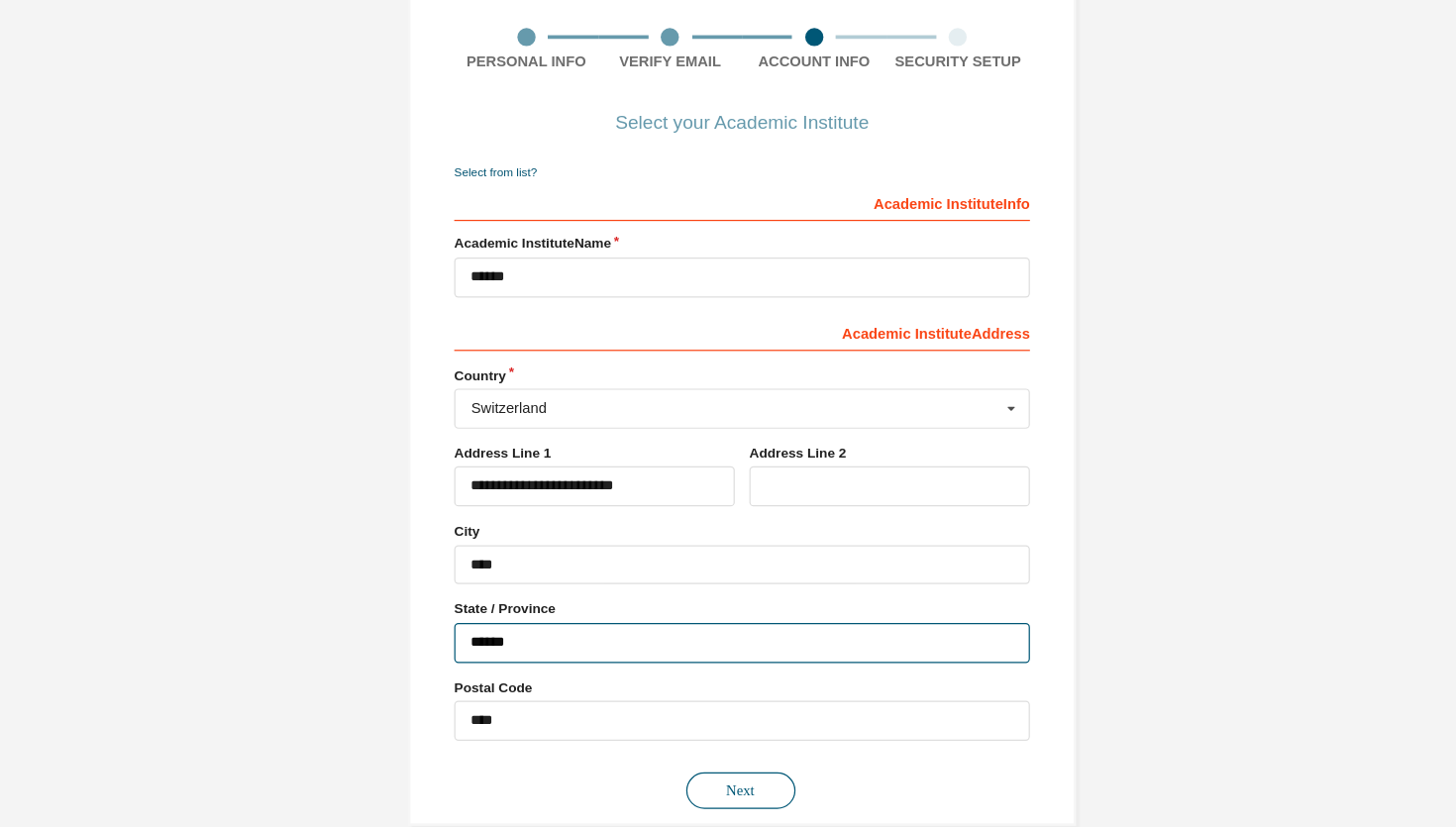type on "******" 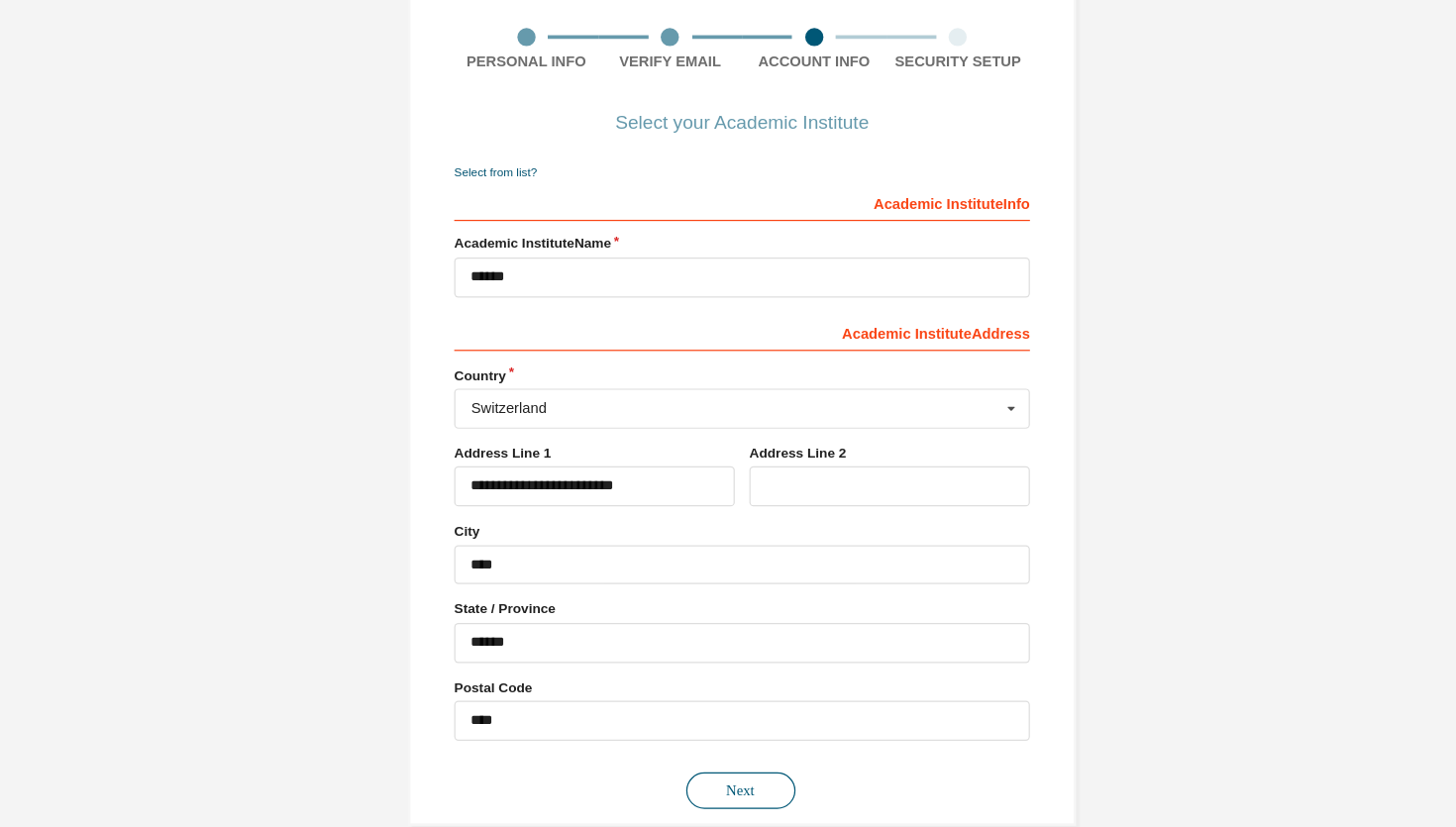 click on "Next" at bounding box center [727, 707] 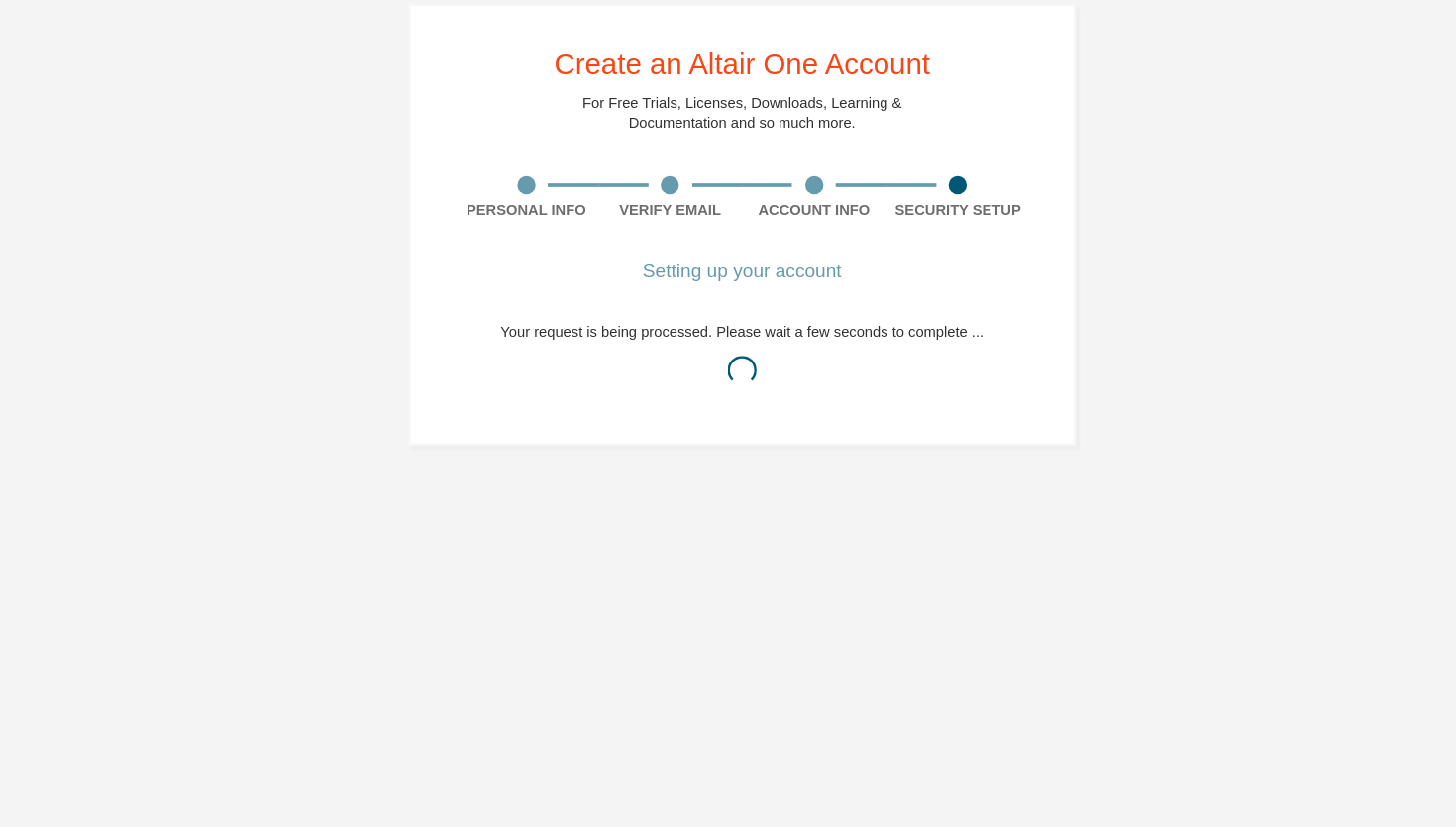 scroll, scrollTop: 0, scrollLeft: 0, axis: both 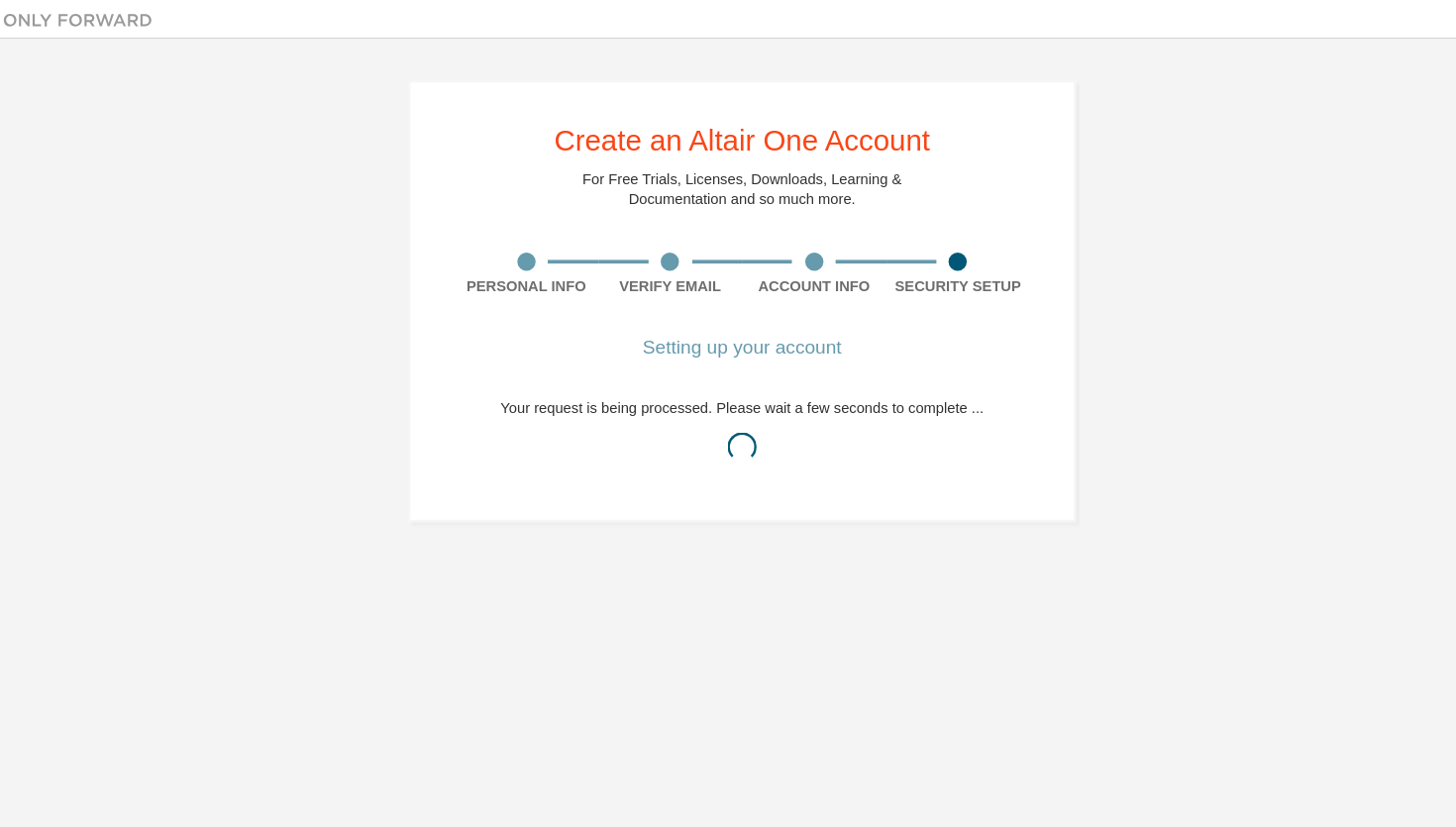 click on "Create an Altair One Account For Free Trials, Licenses, Downloads, Learning &  Documentation and so much more. Personal Info Verify Email Account Info Security Setup Setting up your account Your request is being processed. Please wait a few seconds to complete ..." at bounding box center [728, 246] 